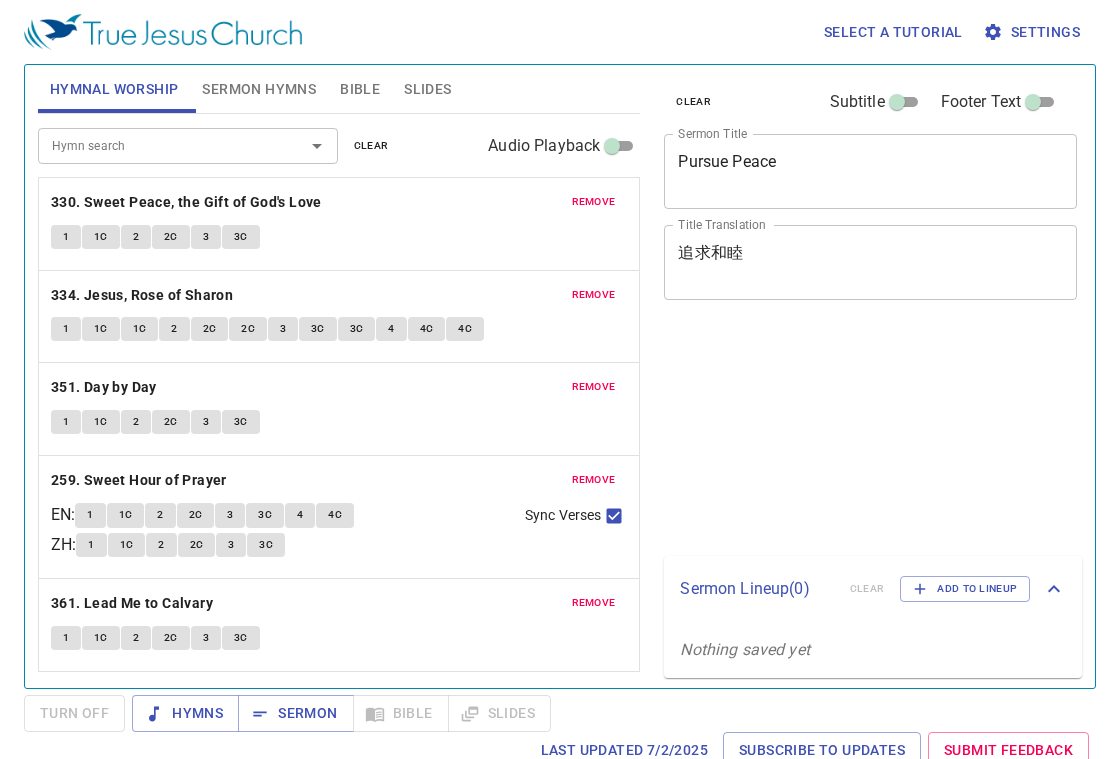 scroll, scrollTop: 0, scrollLeft: 0, axis: both 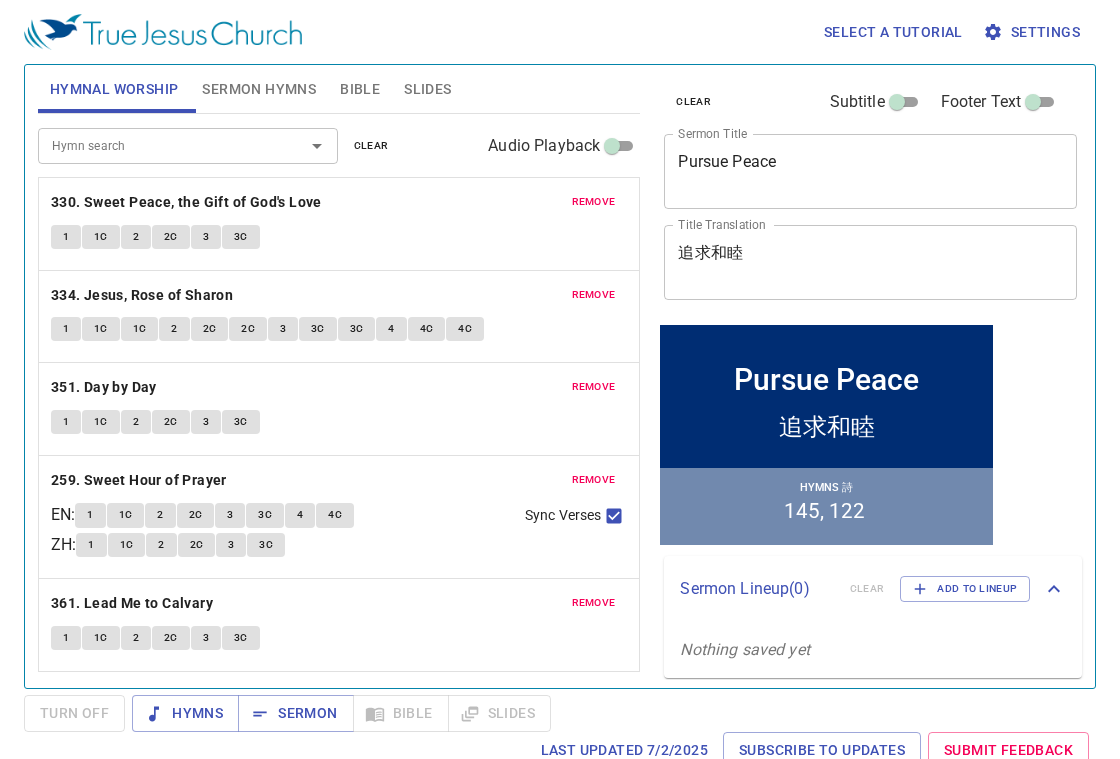 click on "Hymnal Worship" at bounding box center (114, 89) 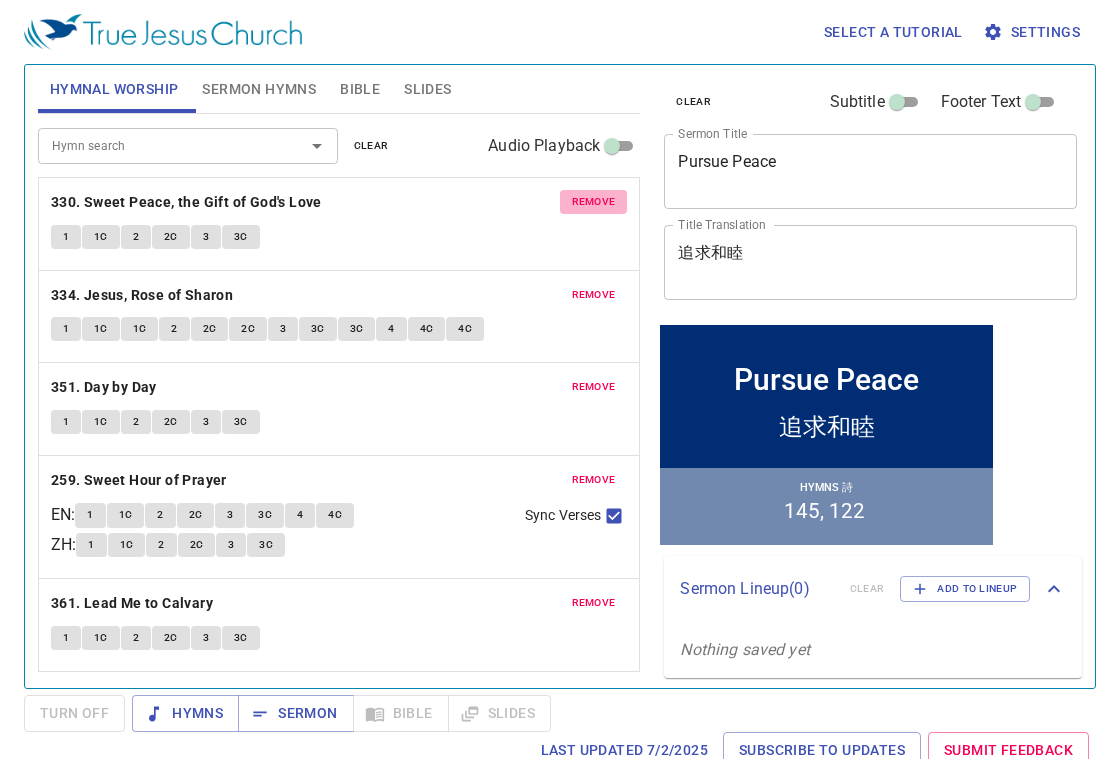 click on "remove" at bounding box center (594, 202) 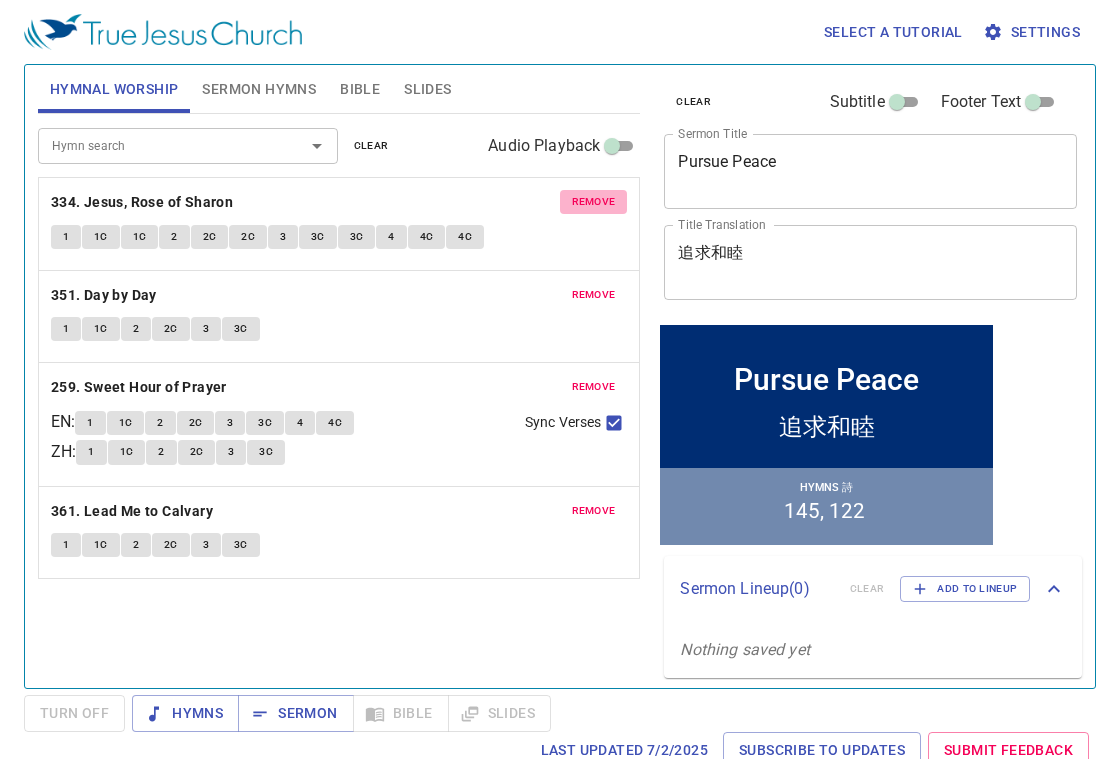 click on "remove" at bounding box center (594, 202) 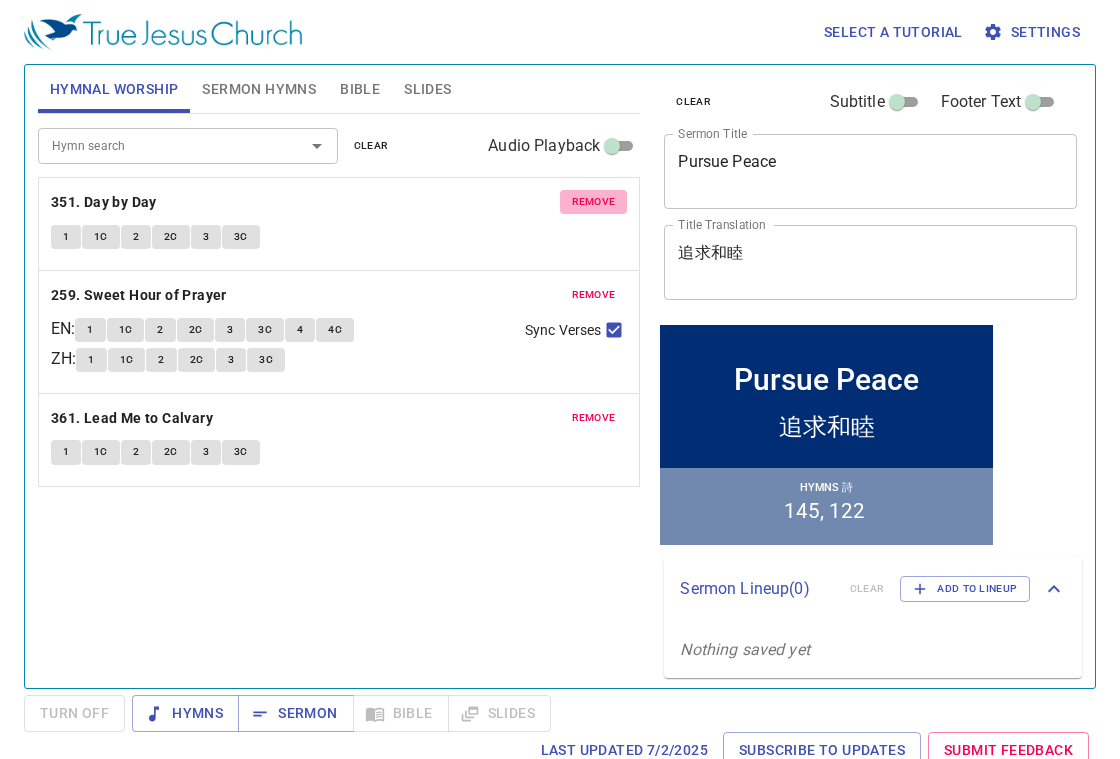 click on "remove" at bounding box center (594, 202) 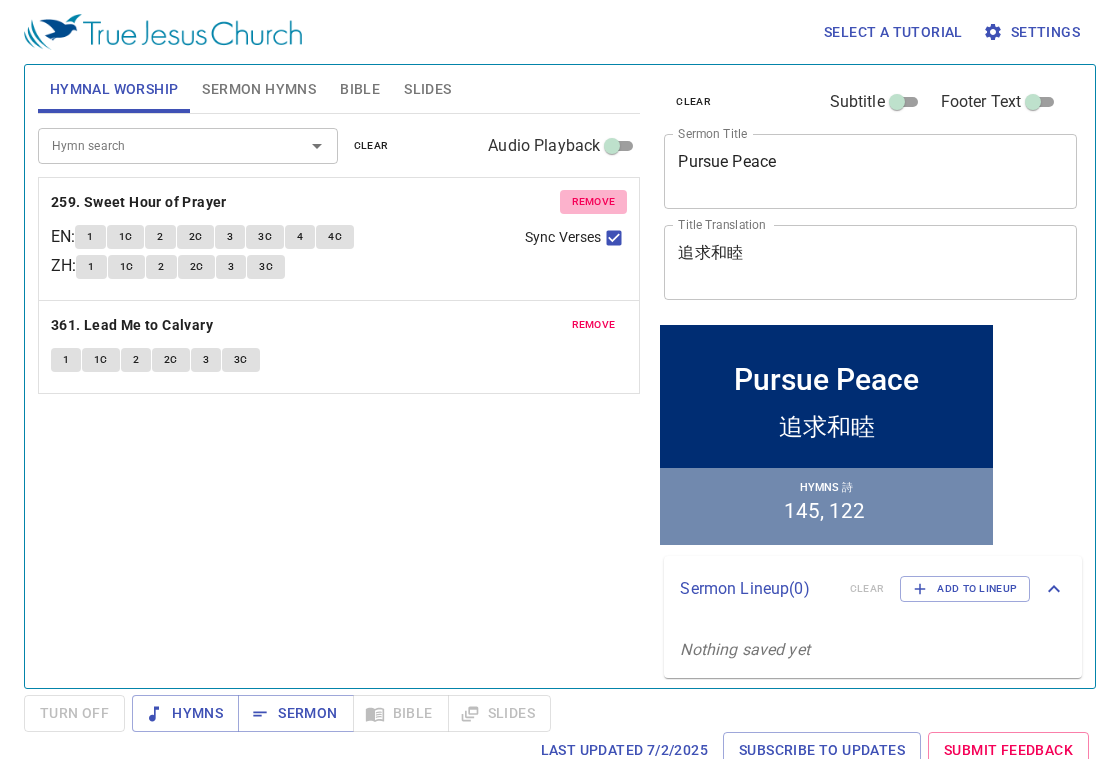 click on "remove" at bounding box center [594, 202] 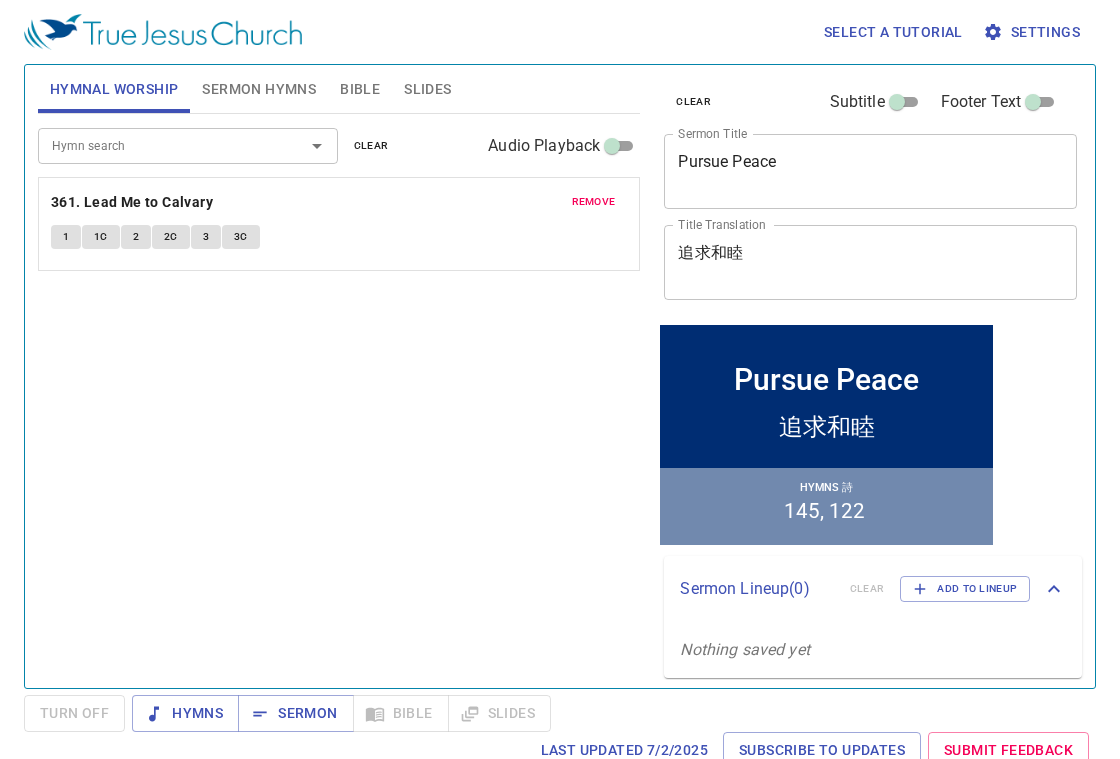 click on "remove" at bounding box center [594, 202] 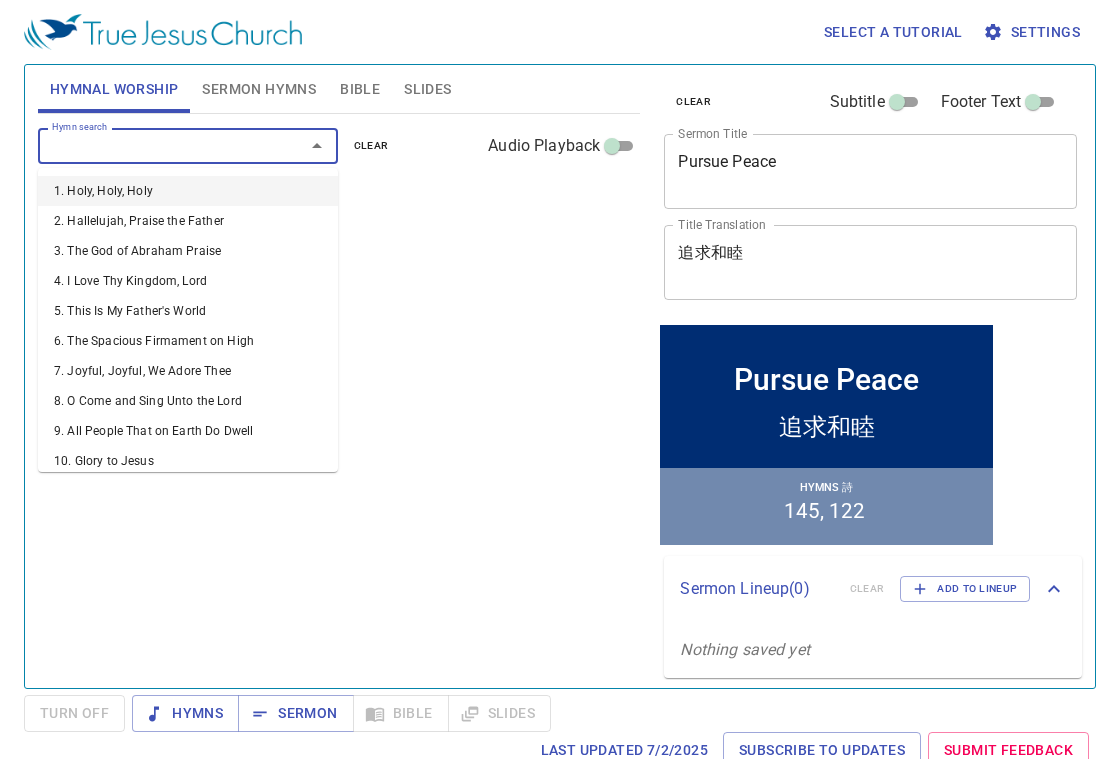 click on "Hymn search" at bounding box center [158, 145] 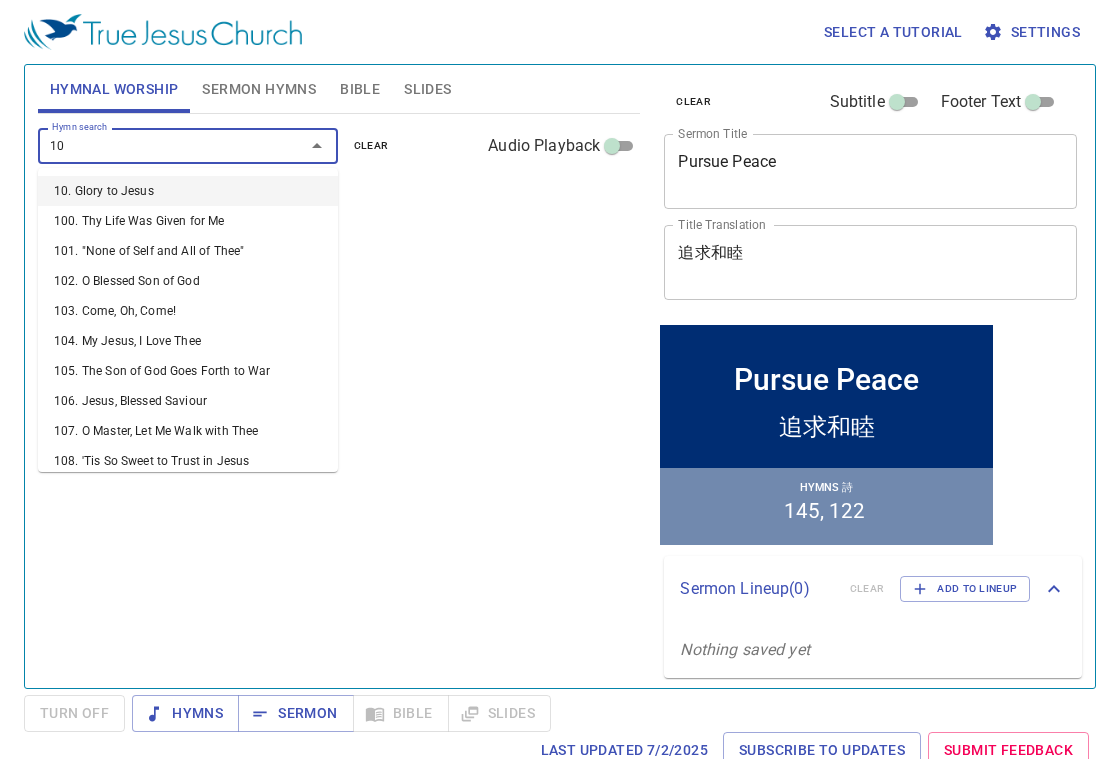 type on "100" 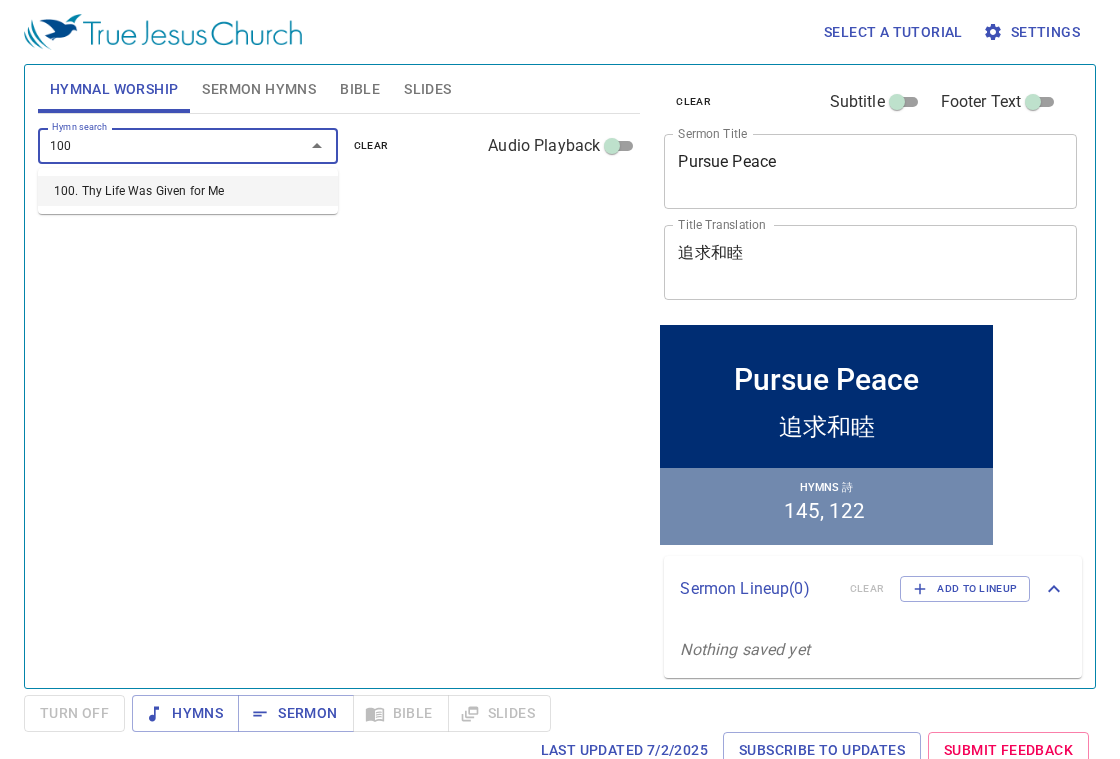 click on "100. Thy Life Was Given for Me" at bounding box center (188, 191) 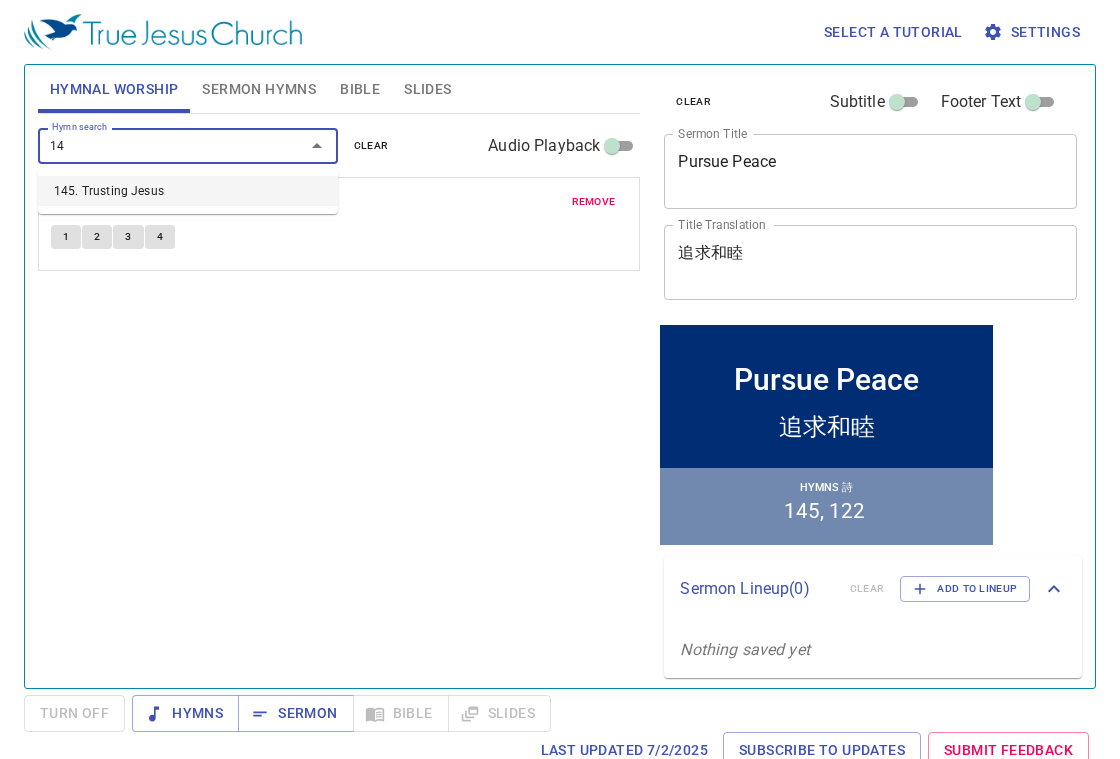 type on "145" 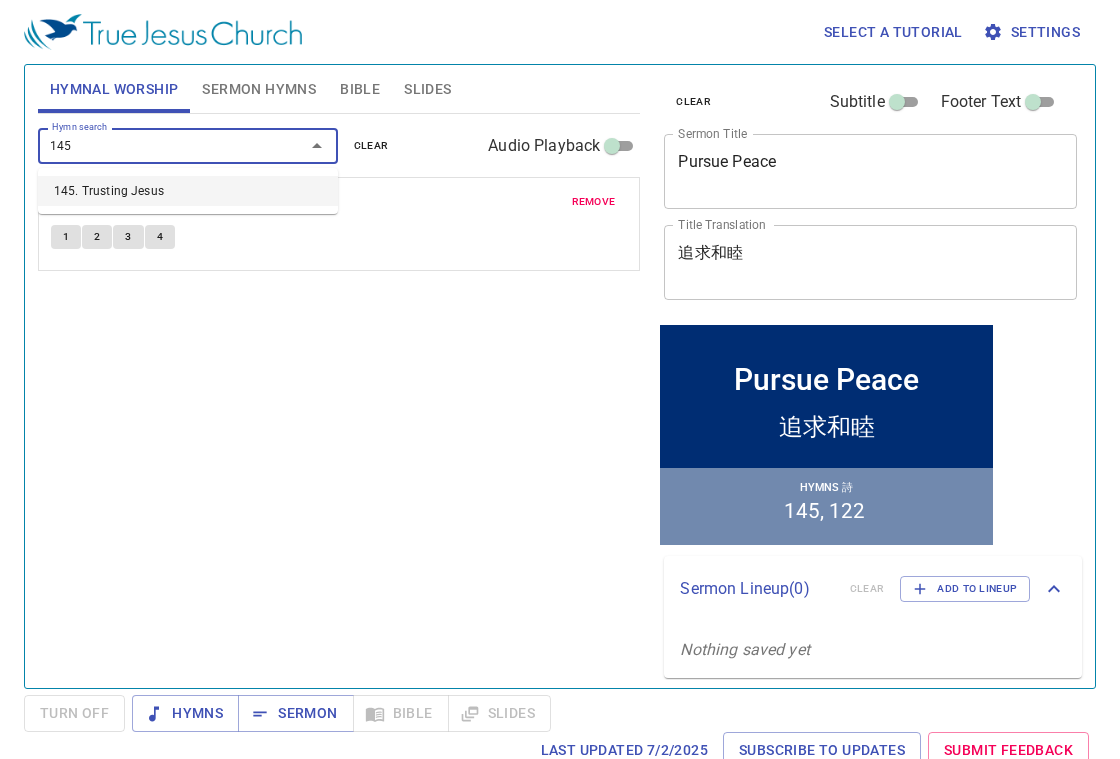 click on "145. Trusting Jesus" at bounding box center [188, 191] 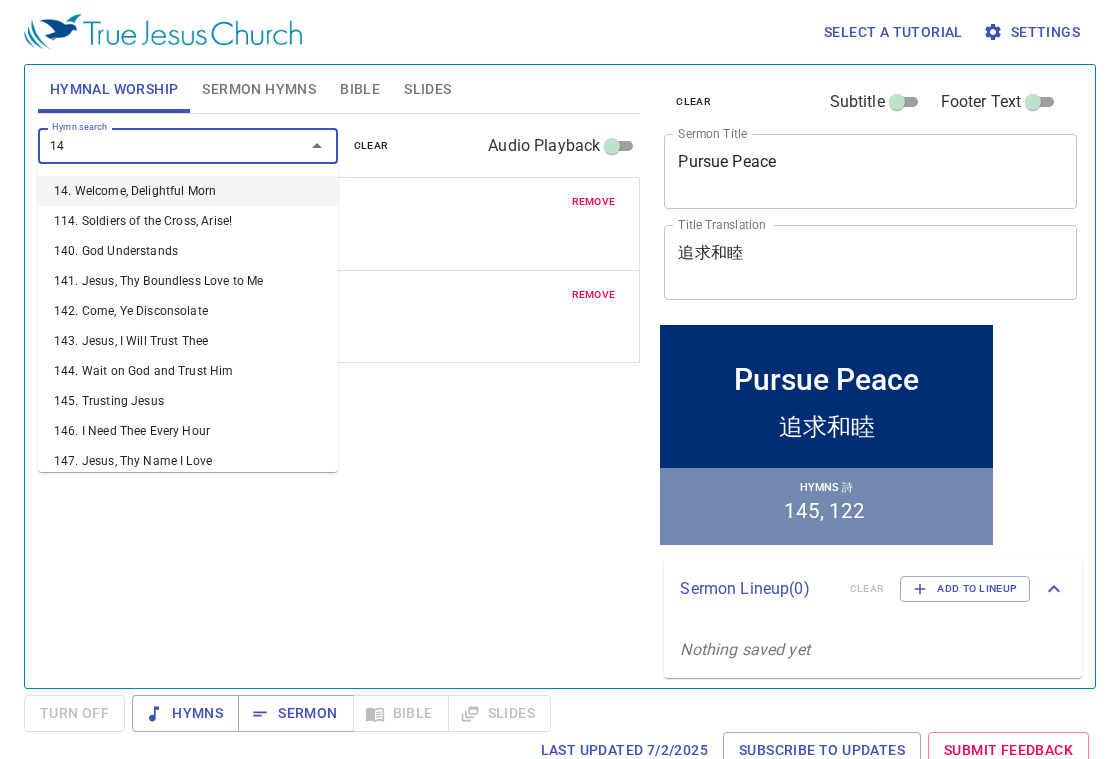 type on "146" 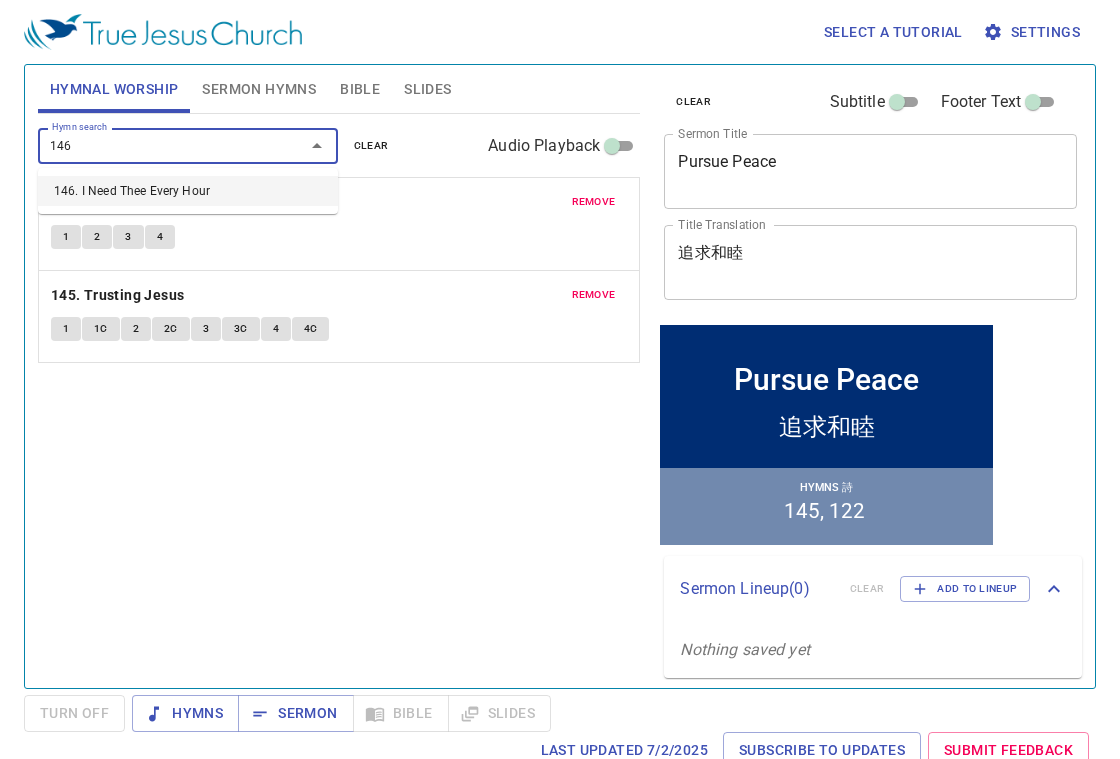 click on "146. I Need Thee Every Hour" at bounding box center [188, 191] 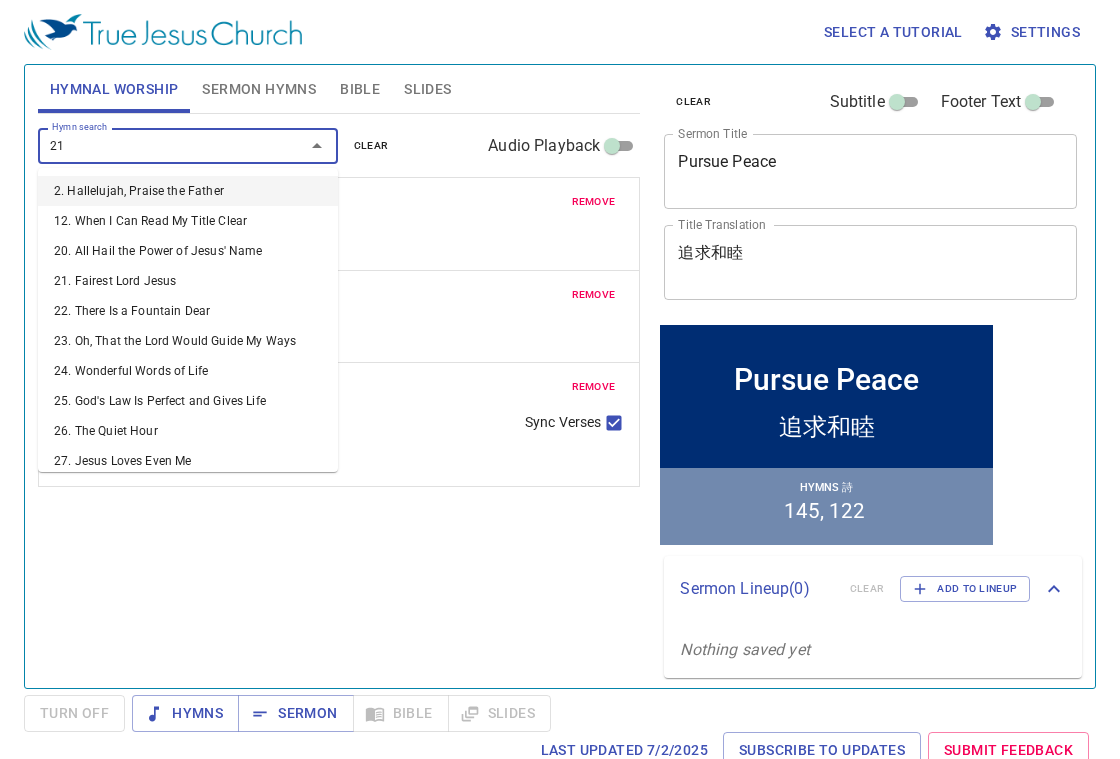 type on "211" 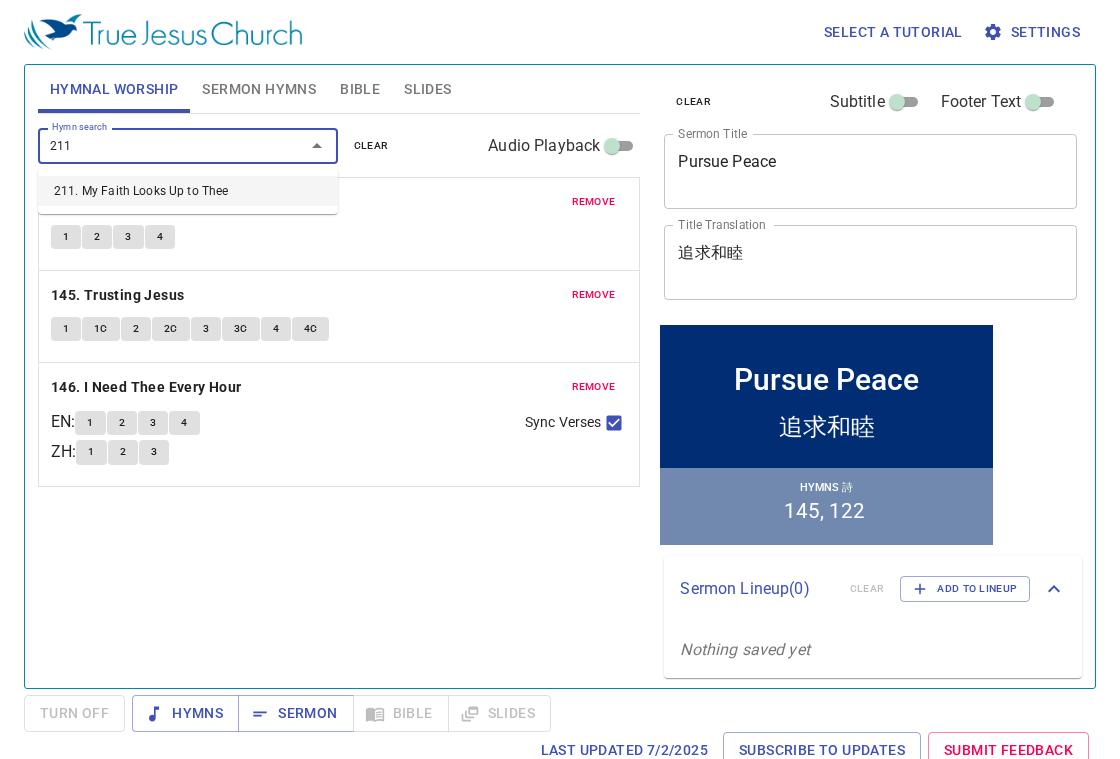 click on "211. My Faith Looks Up to Thee" at bounding box center [188, 191] 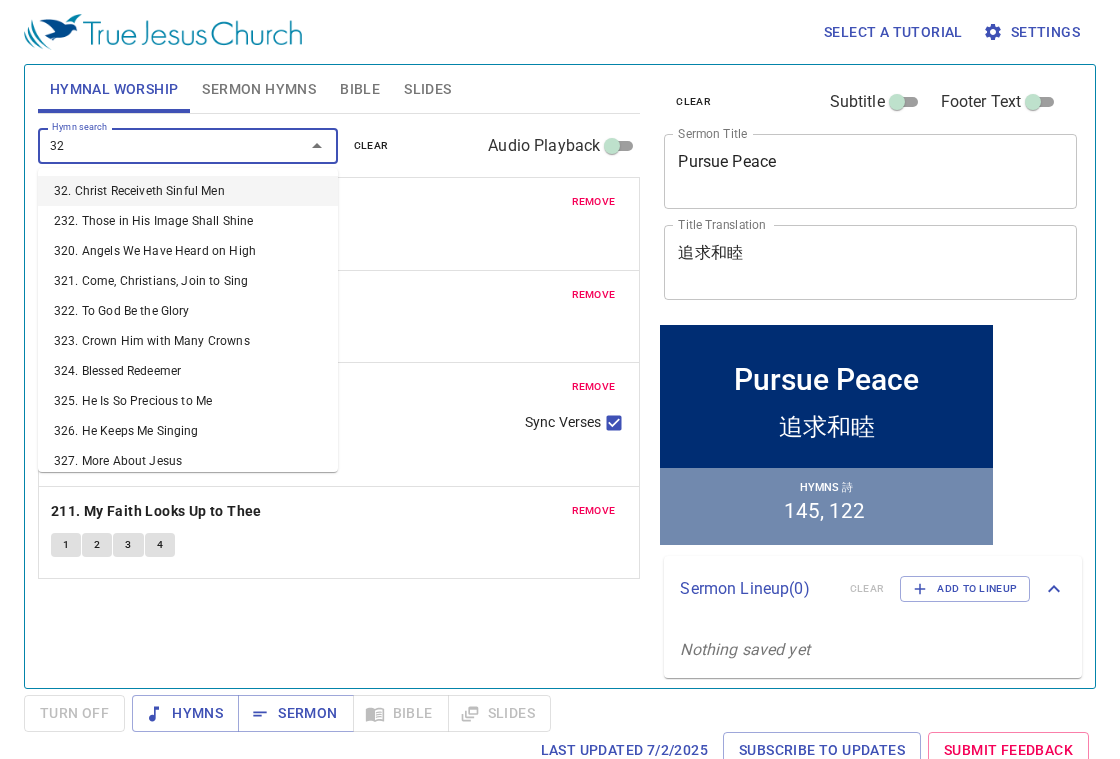 type on "326" 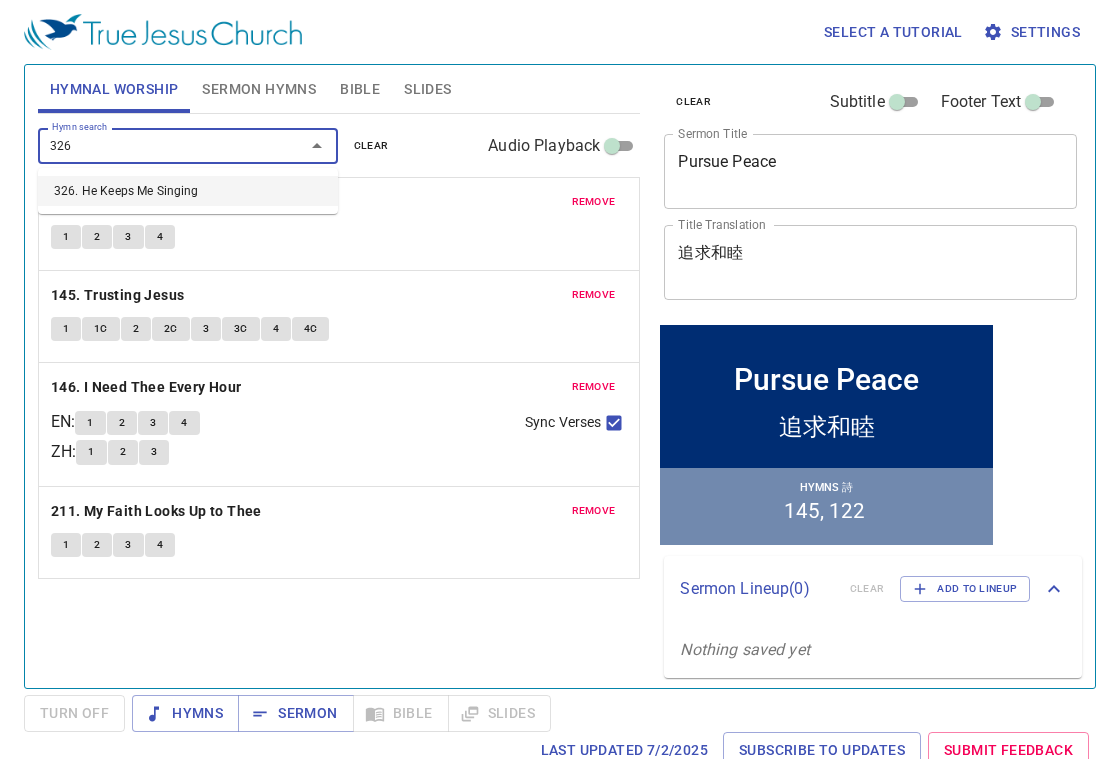 click on "326. He Keeps Me Singing" at bounding box center [188, 191] 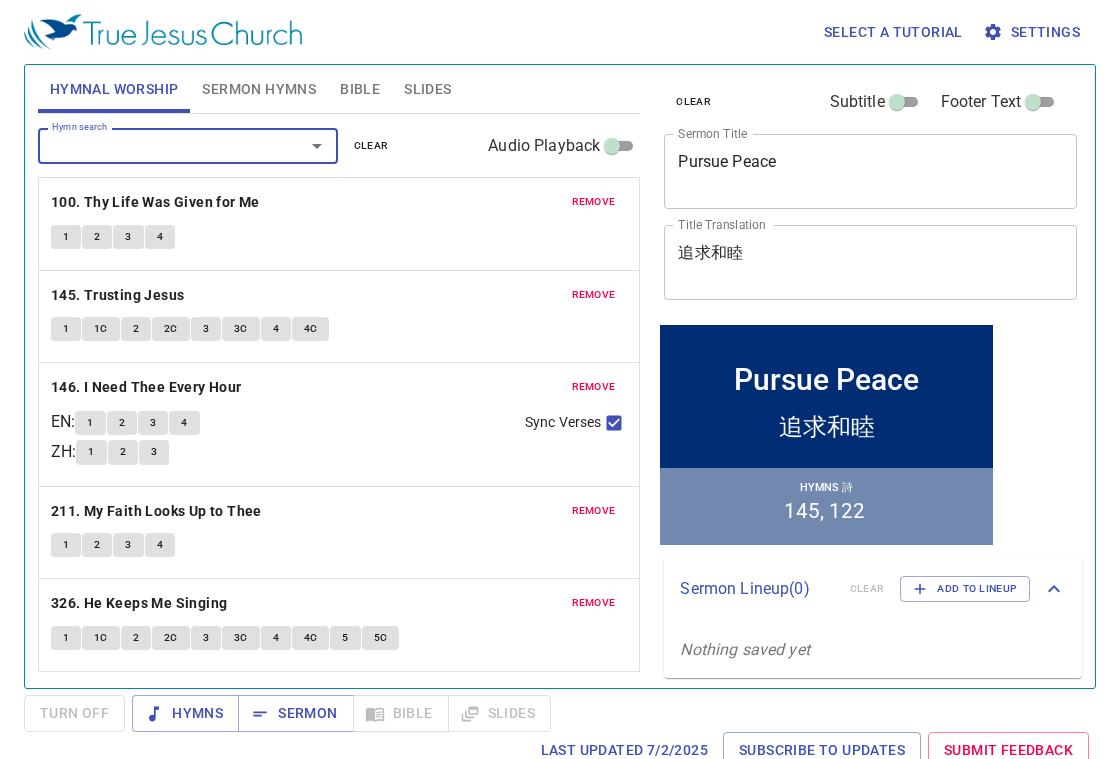 click on "Sermon Hymns" at bounding box center (259, 89) 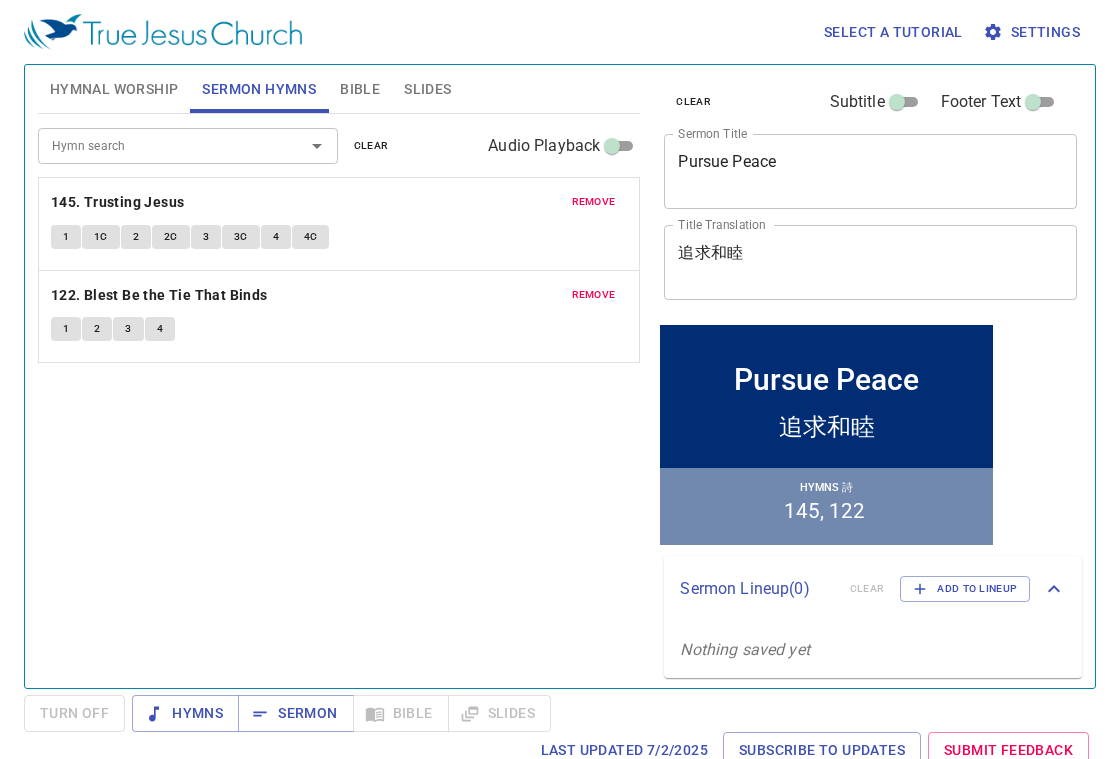 click on "remove" at bounding box center [594, 202] 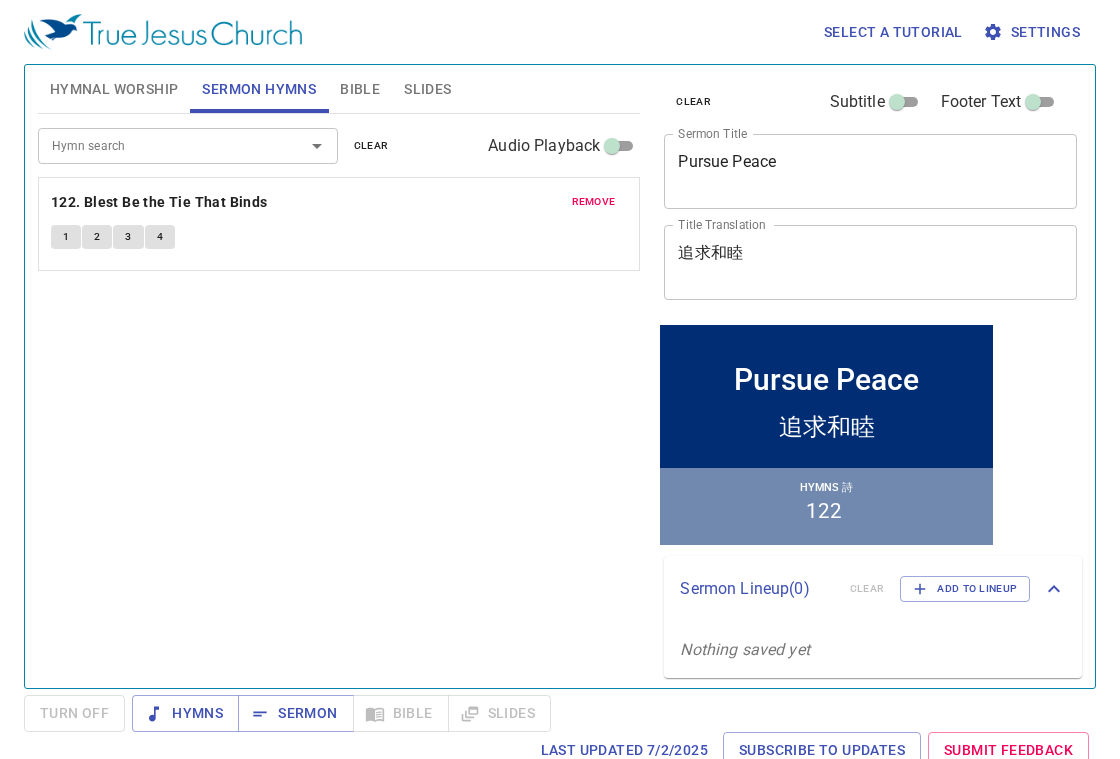 click on "remove" at bounding box center [594, 202] 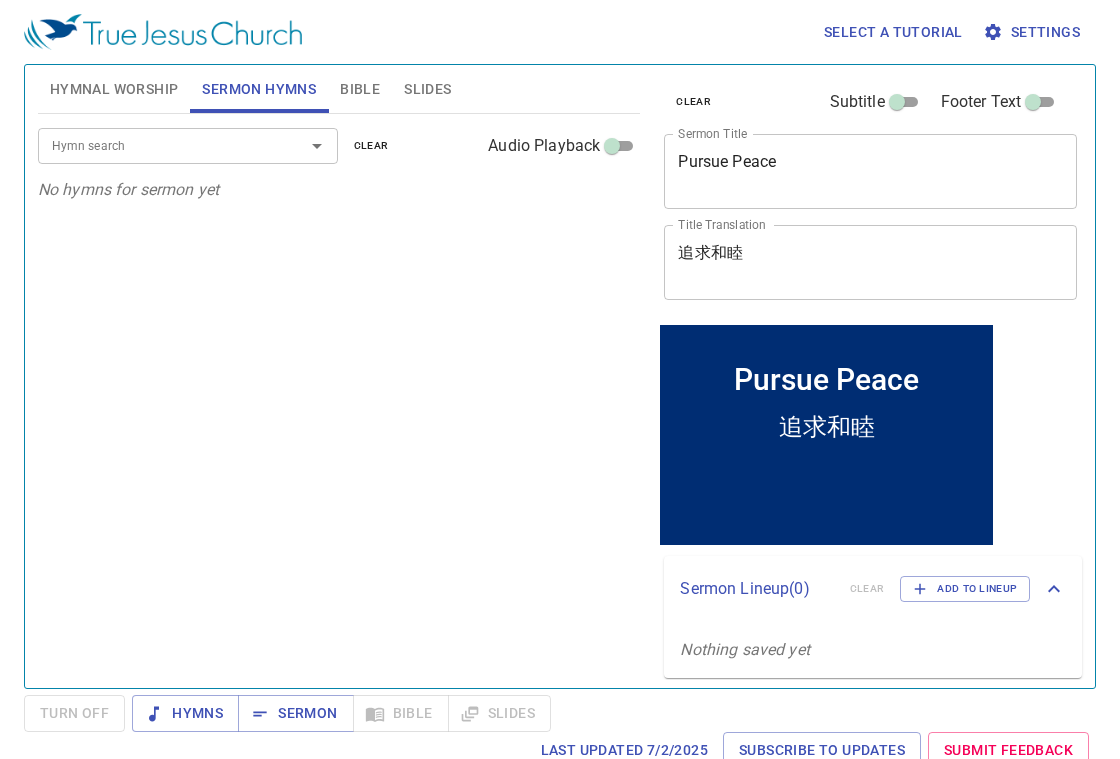 click at bounding box center [303, 146] 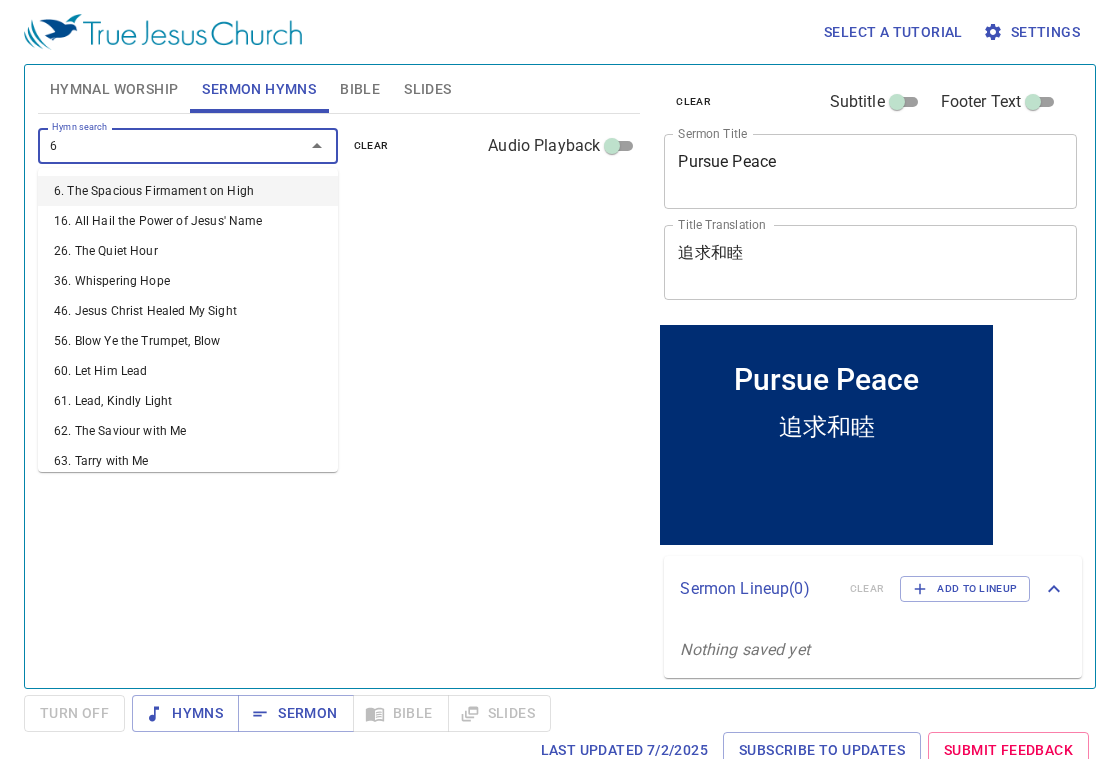 type on "62" 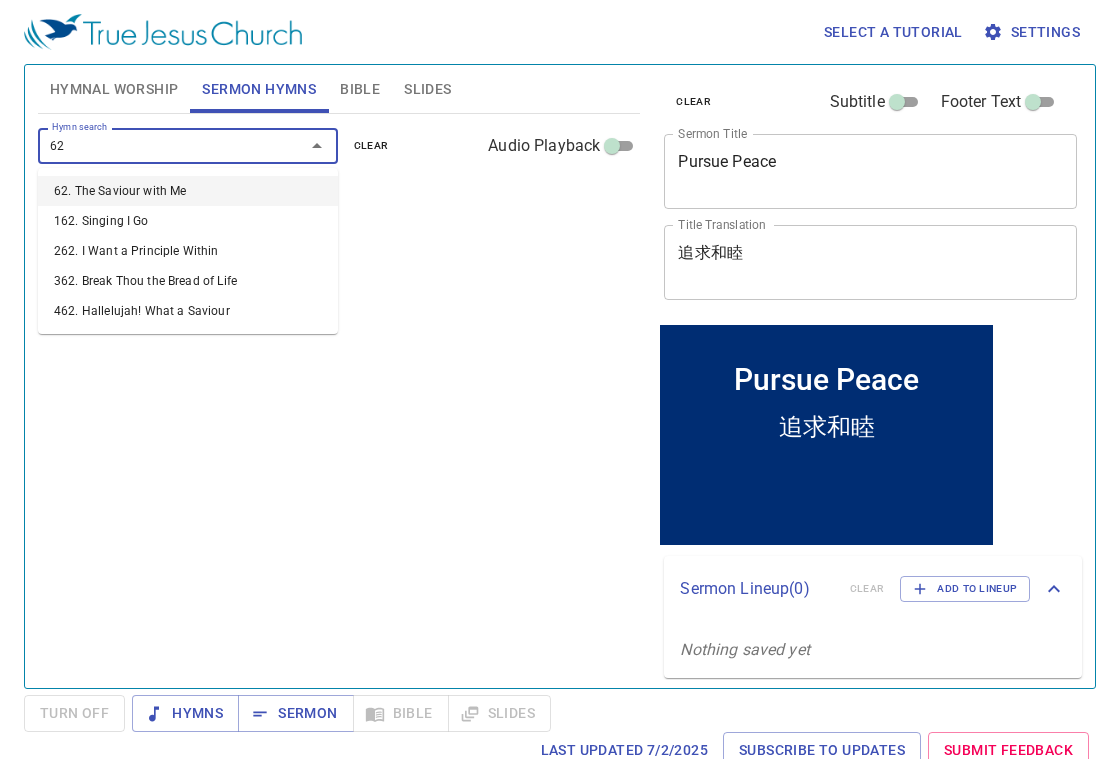 click on "62. The Saviour with Me" at bounding box center [188, 191] 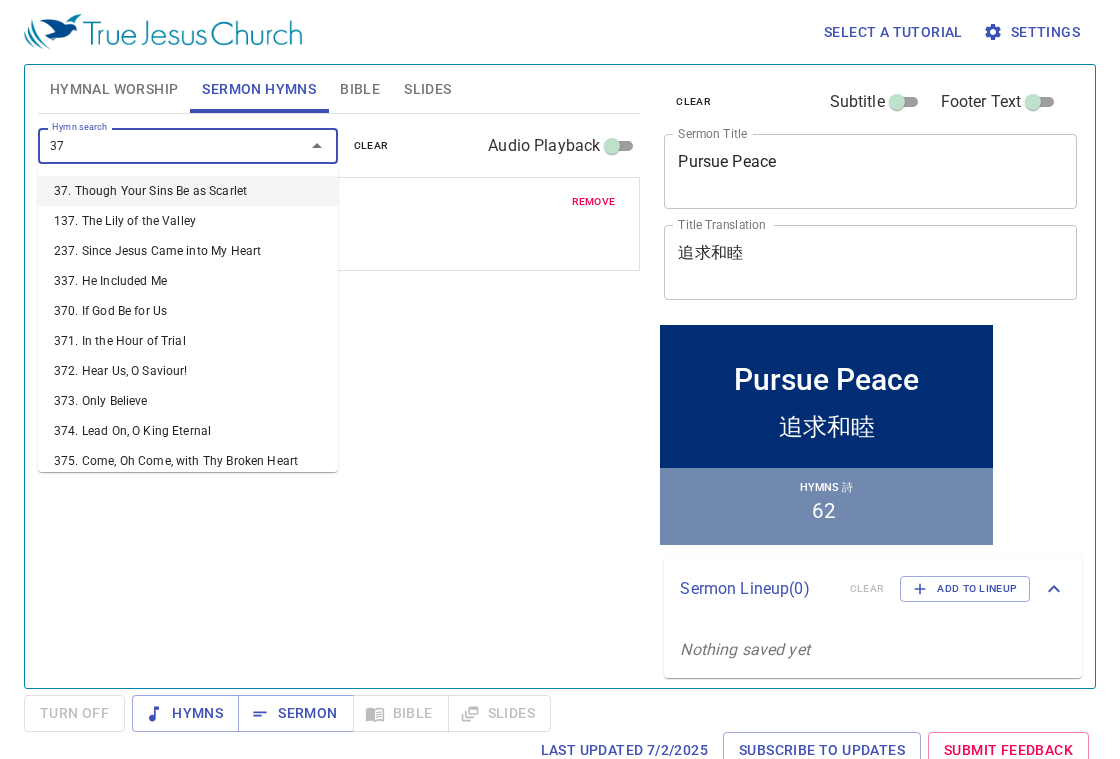 type on "373" 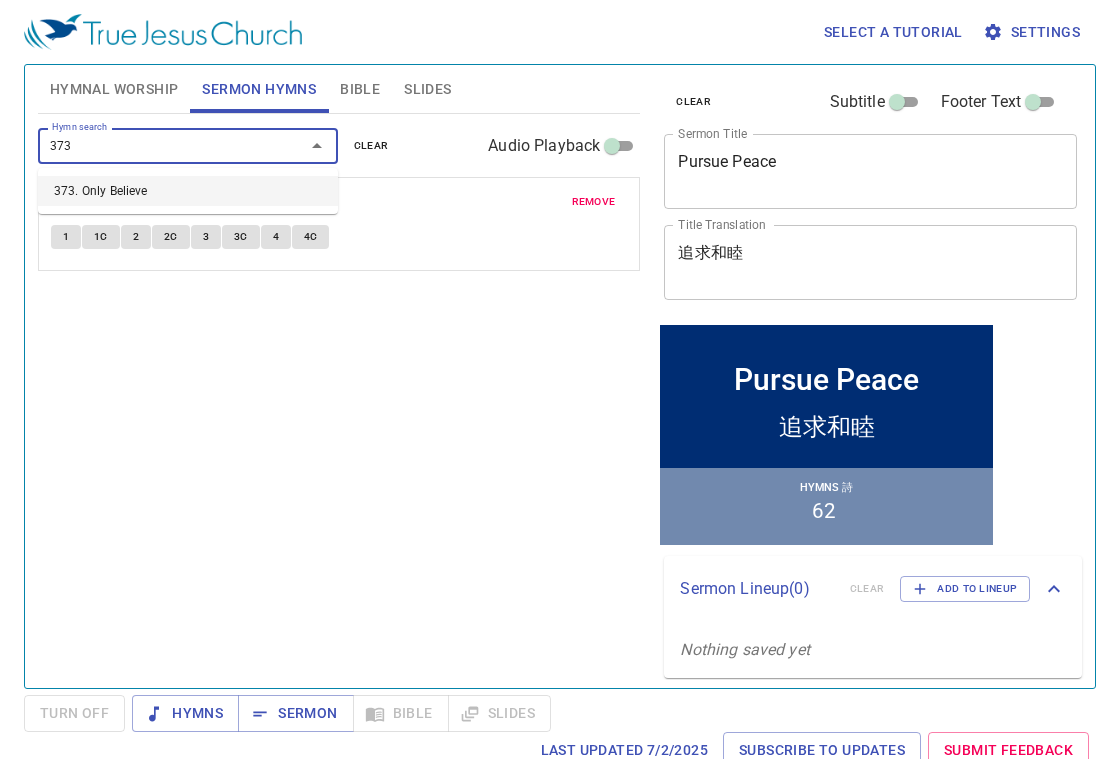 click on "373. Only Believe" at bounding box center [188, 191] 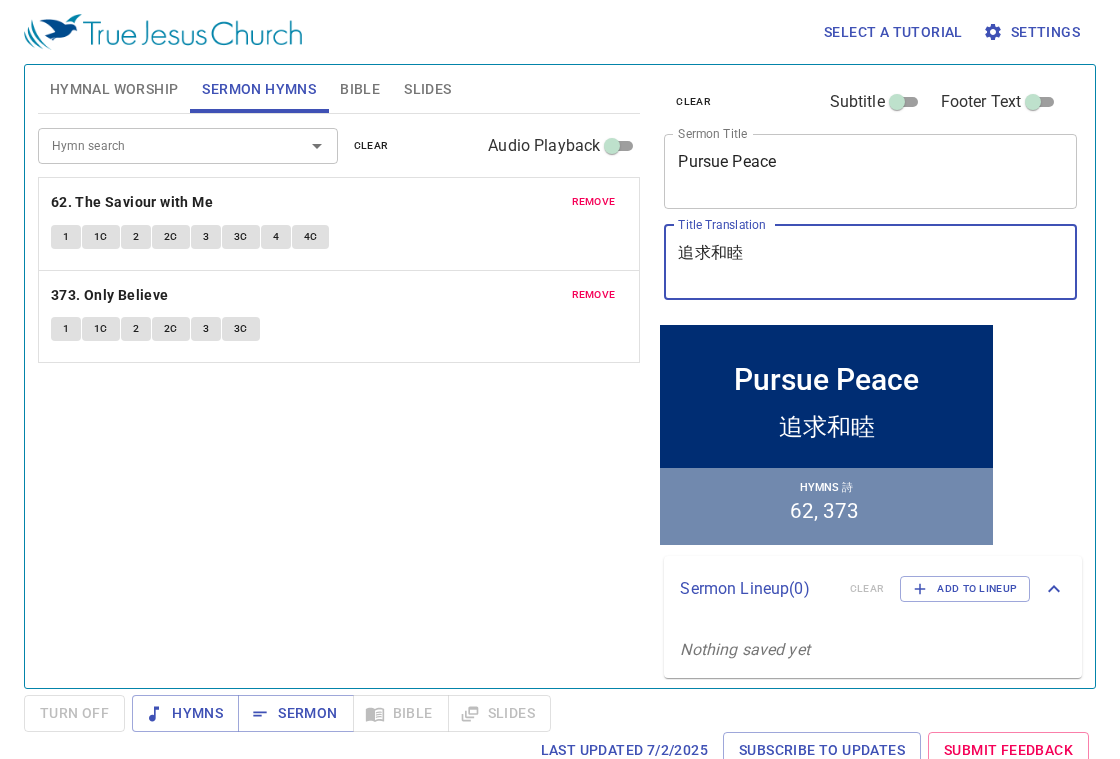 drag, startPoint x: 929, startPoint y: 247, endPoint x: 663, endPoint y: 287, distance: 268.9907 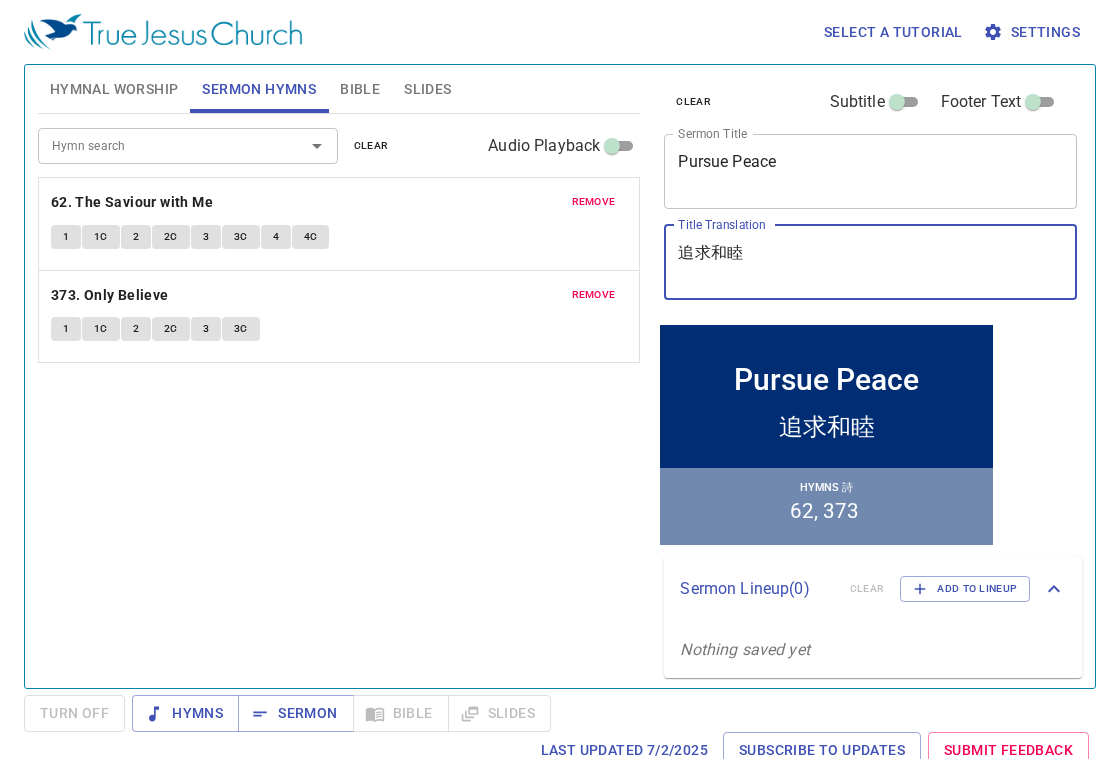 click on "clear Subtitle Footer Text Sermon Title Pursue Peace x Sermon Title Title Translation 追求和睦 x Title Translation Subtitle x Subtitle Subtitle Translation x Subtitle Translation Footer Text Footer Text" at bounding box center [869, 193] 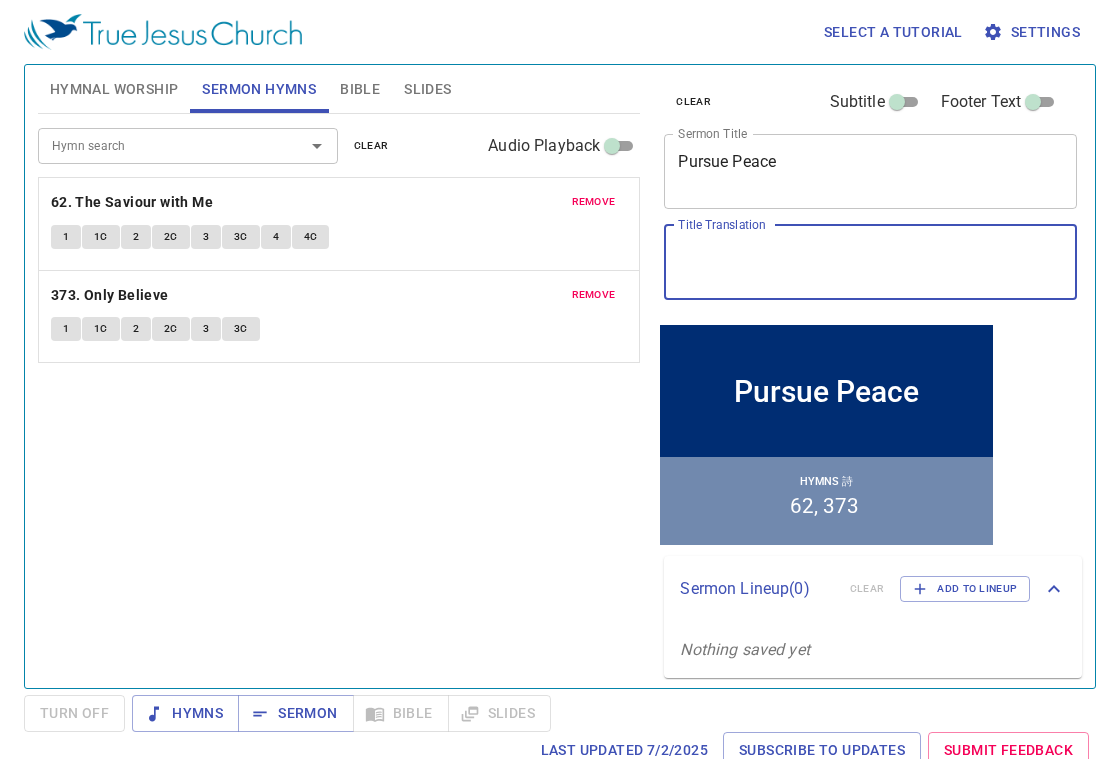 type 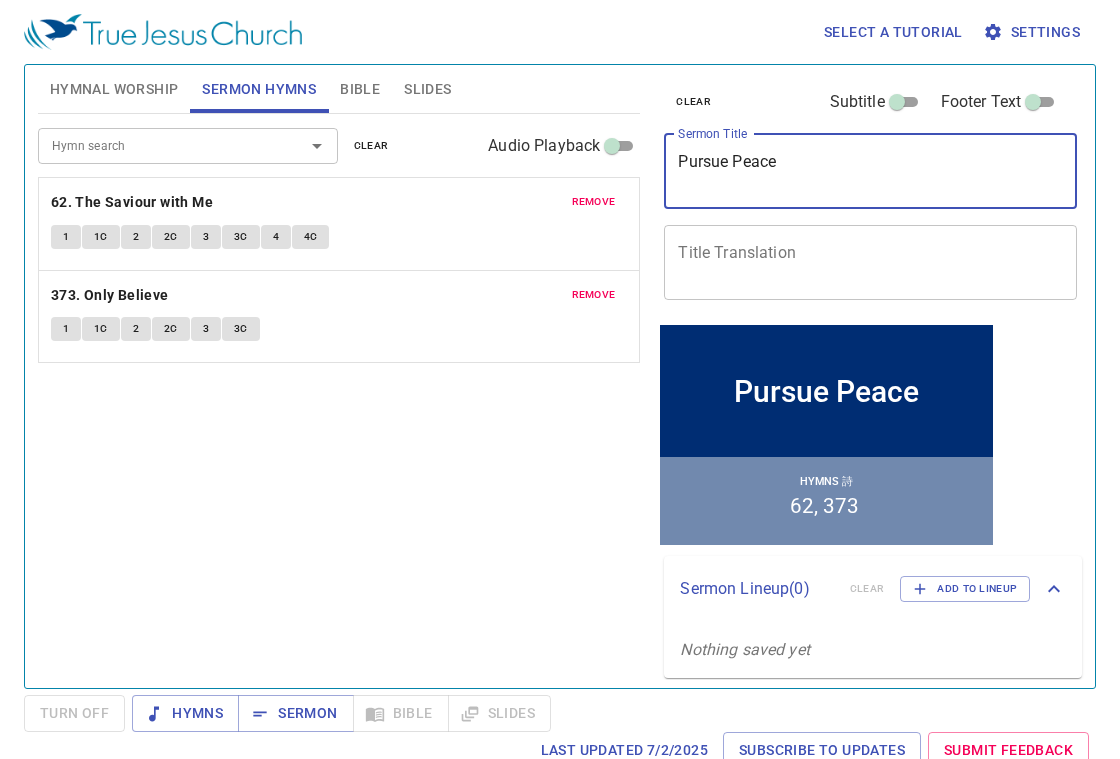 drag, startPoint x: 814, startPoint y: 175, endPoint x: 659, endPoint y: 179, distance: 155.0516 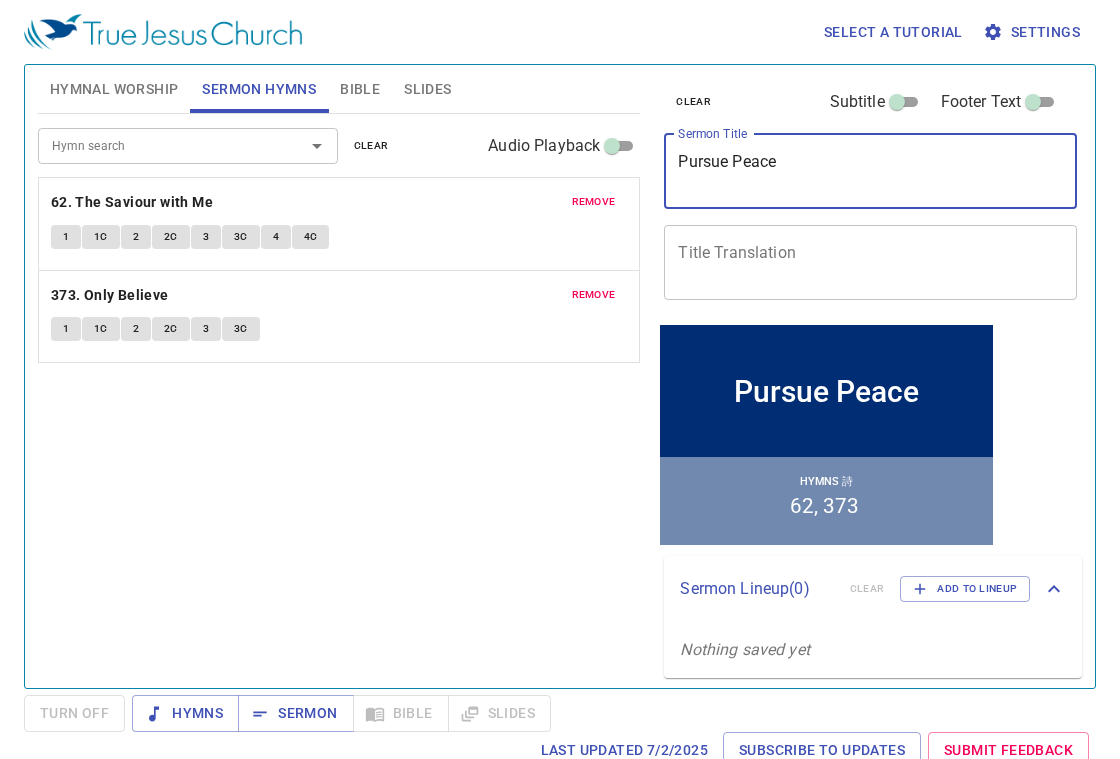 click on "clear Subtitle Footer Text Sermon Title Pursue Peace x Sermon Title Title Translation x Title Translation Subtitle x Subtitle Subtitle Translation x Subtitle Translation Footer Text Footer Text" at bounding box center (869, 193) 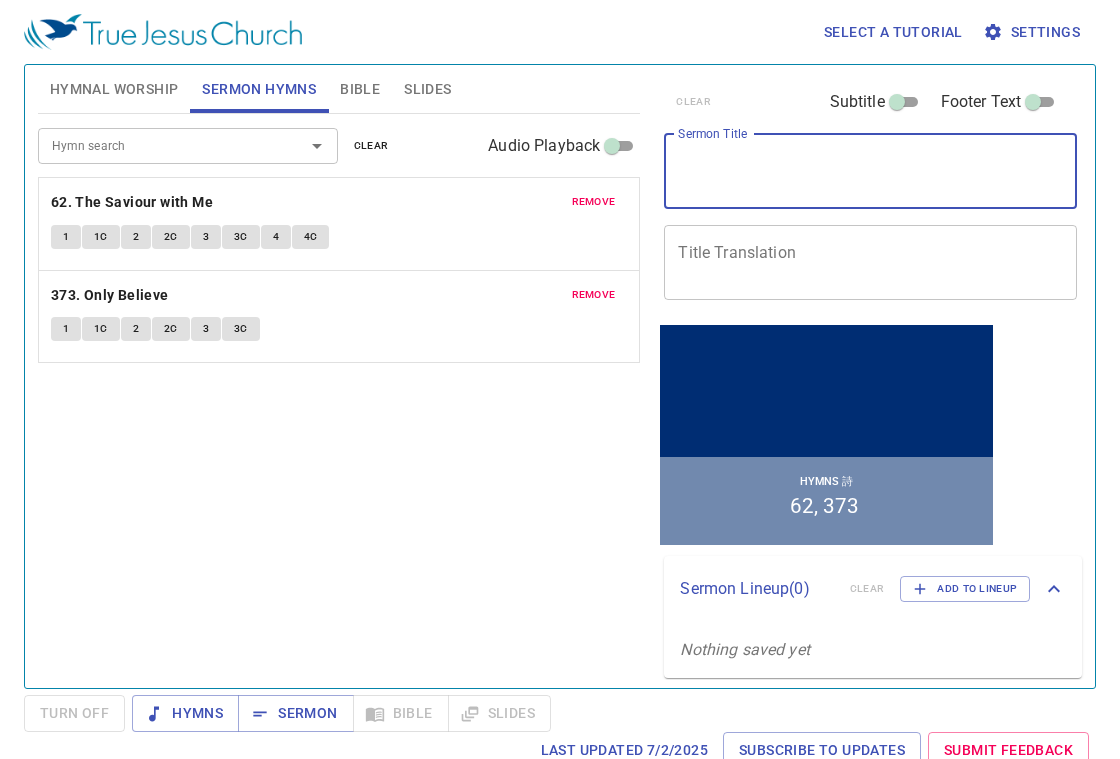 click on "Sermon Title" at bounding box center (870, 171) 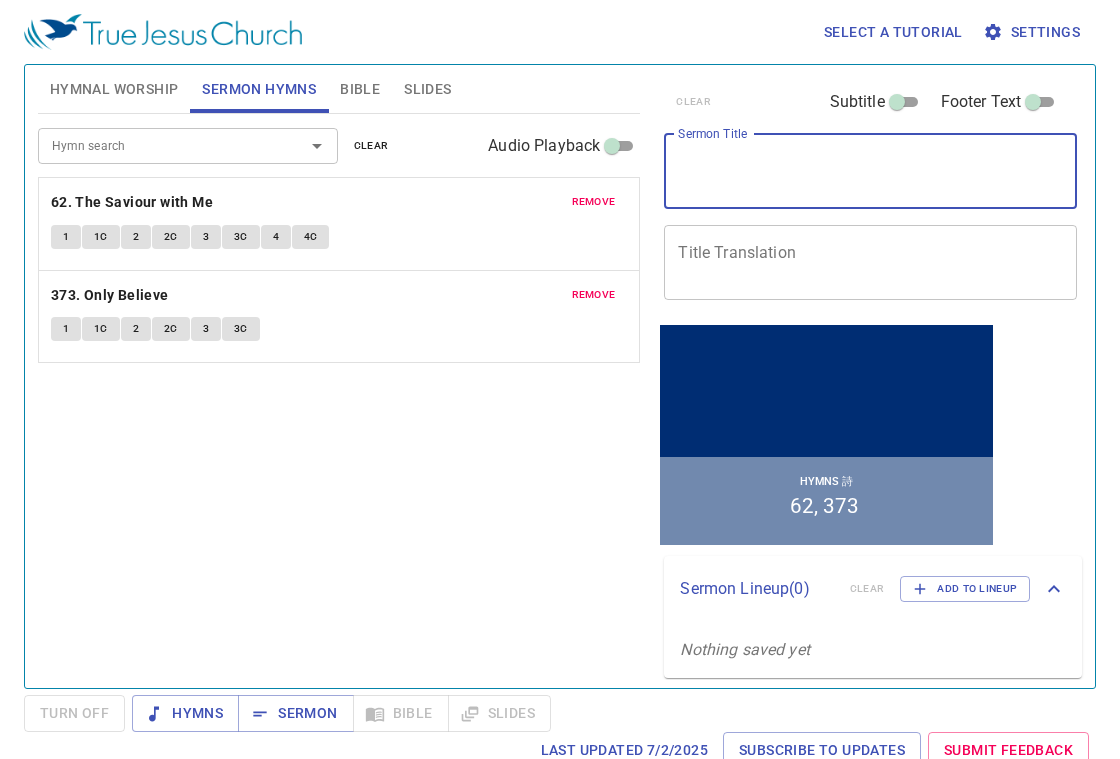 paste on "The Widow’s Oil and Empty Vessels" 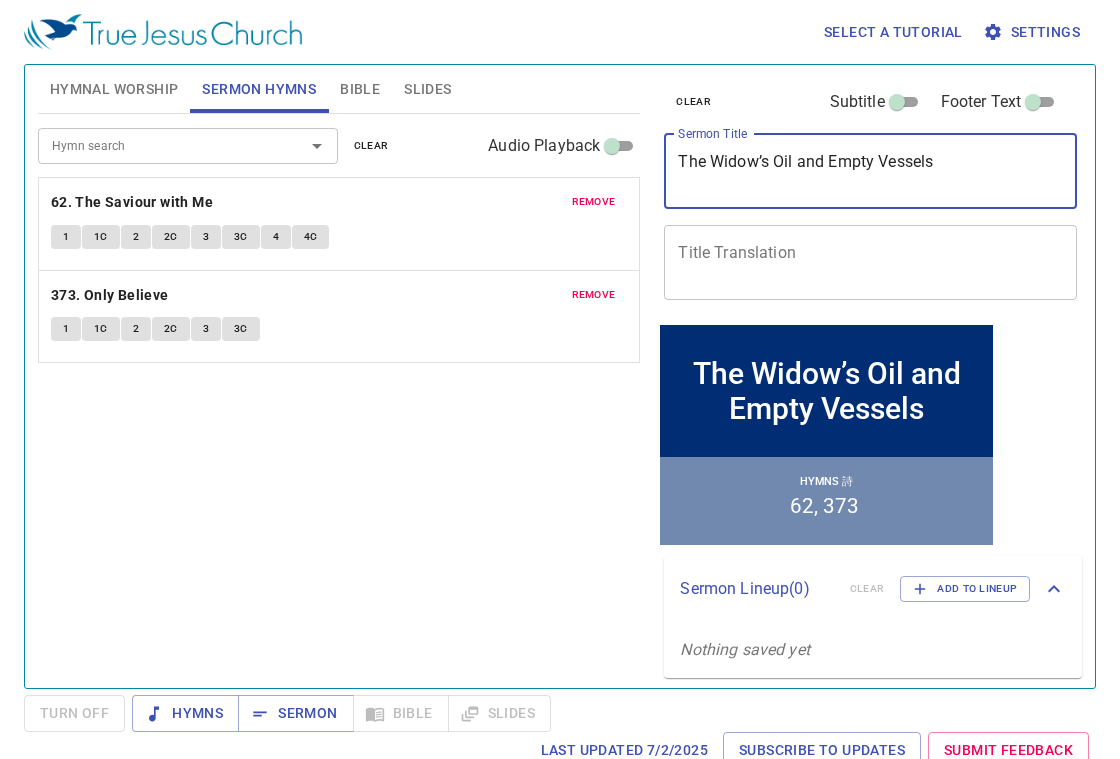 type on "The Widow’s Oil and Empty Vessels" 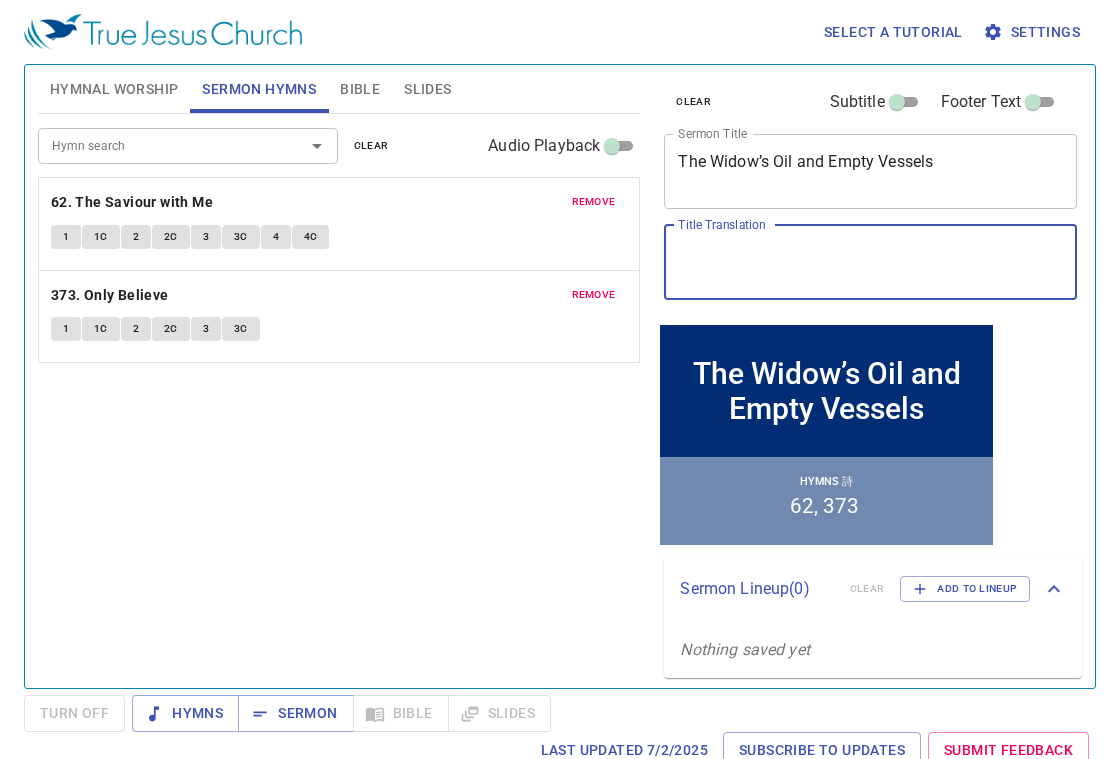 click on "Title Translation" at bounding box center [870, 262] 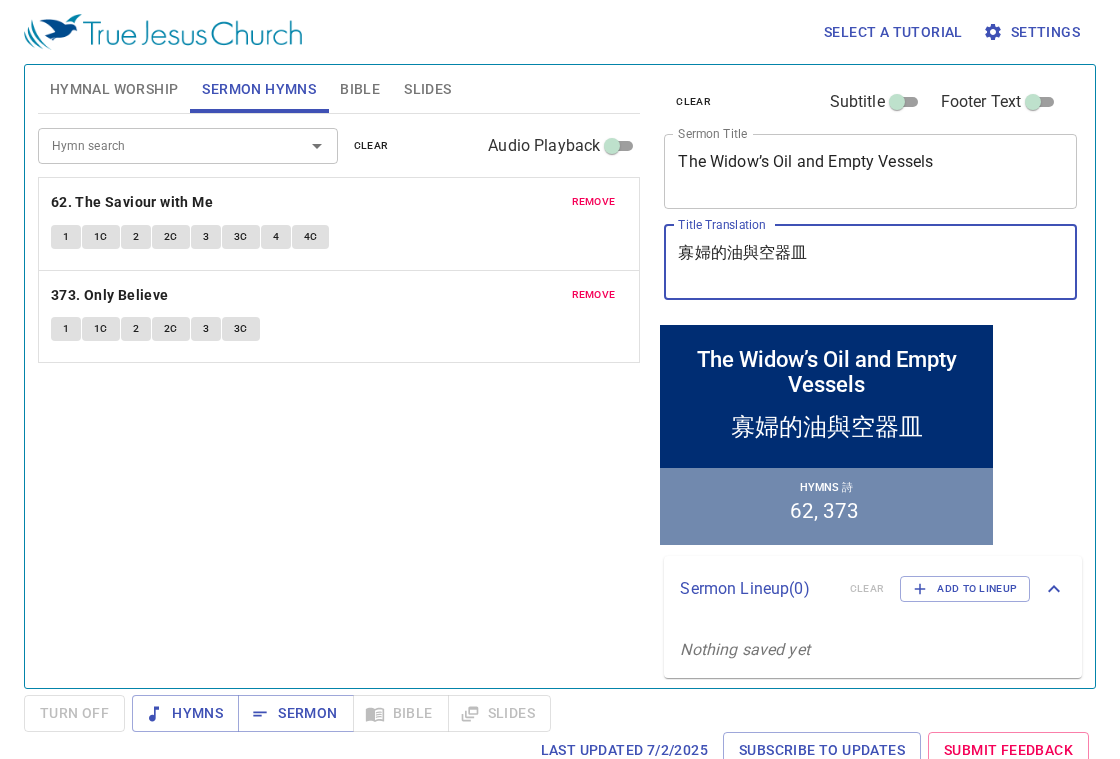 type on "寡婦的油與空器皿" 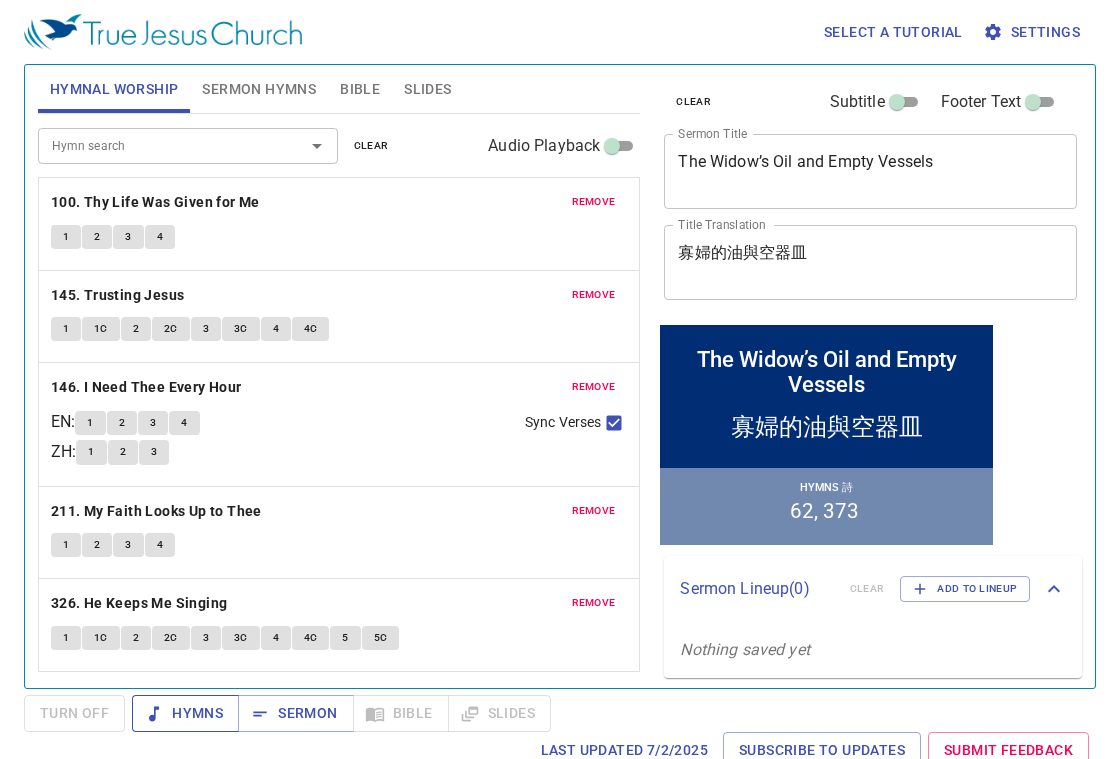 click on "Hymns" at bounding box center [185, 713] 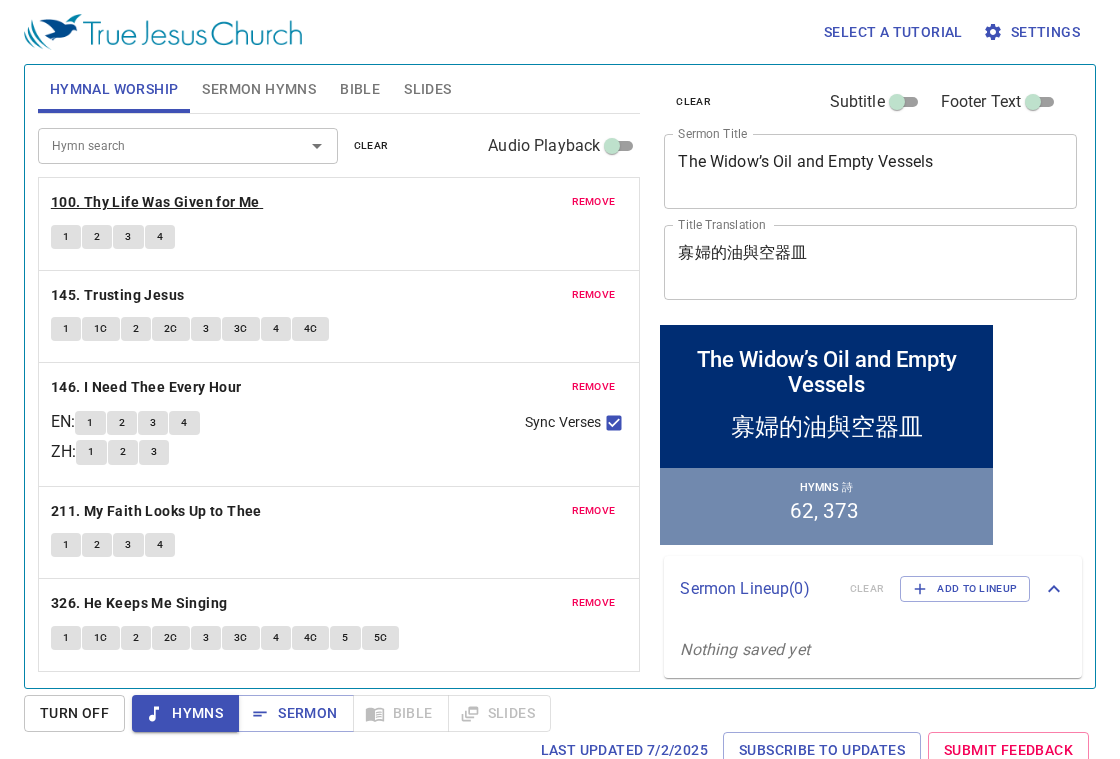 click on "100. Thy Life Was Given for Me" at bounding box center (155, 202) 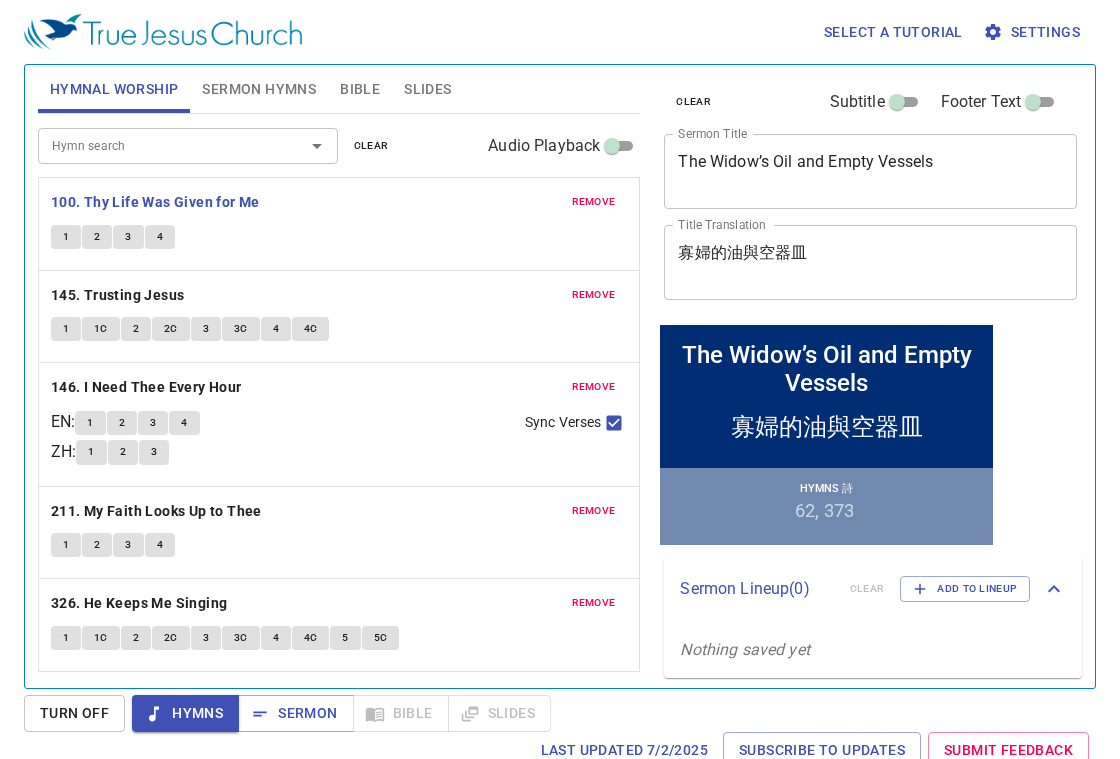 click on "1" at bounding box center (66, 237) 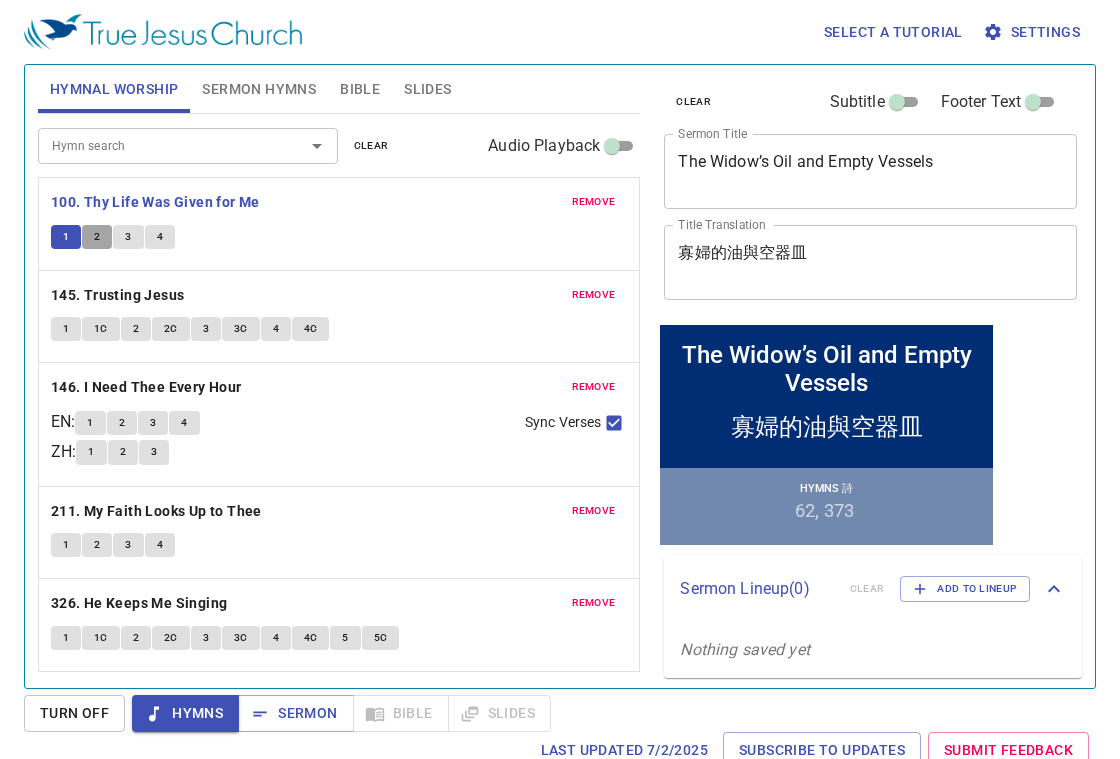 click on "2" at bounding box center [97, 237] 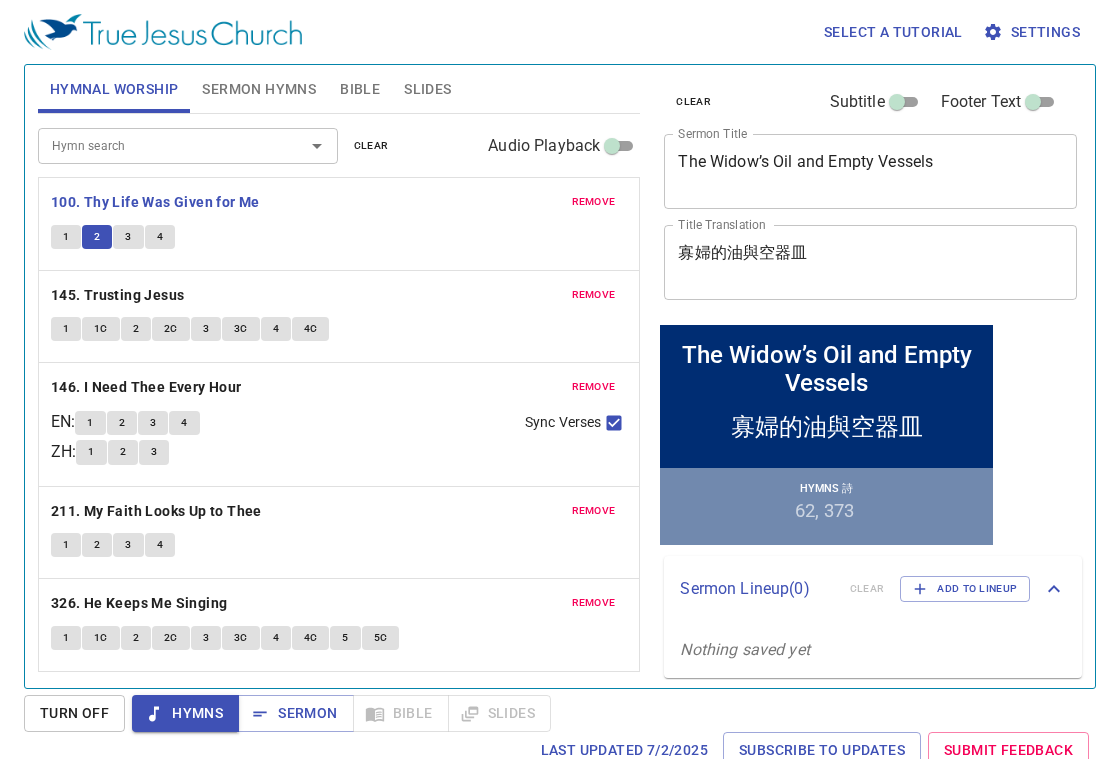 click on "3" at bounding box center (128, 237) 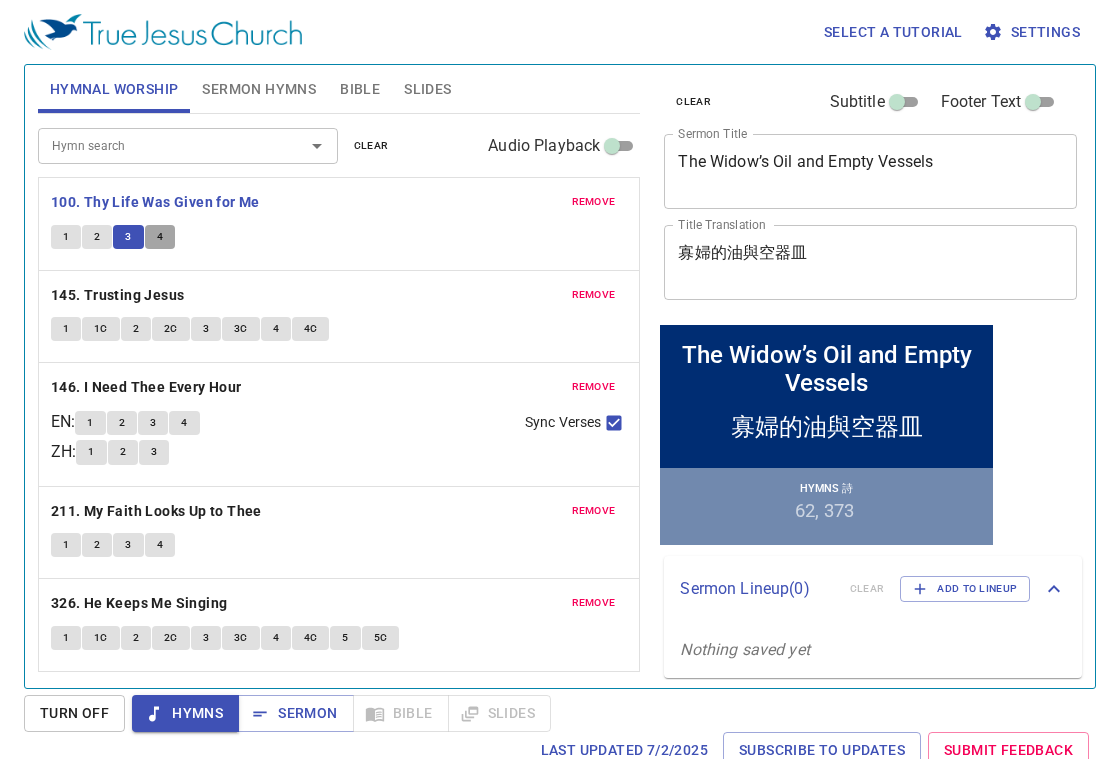 click on "4" at bounding box center [160, 237] 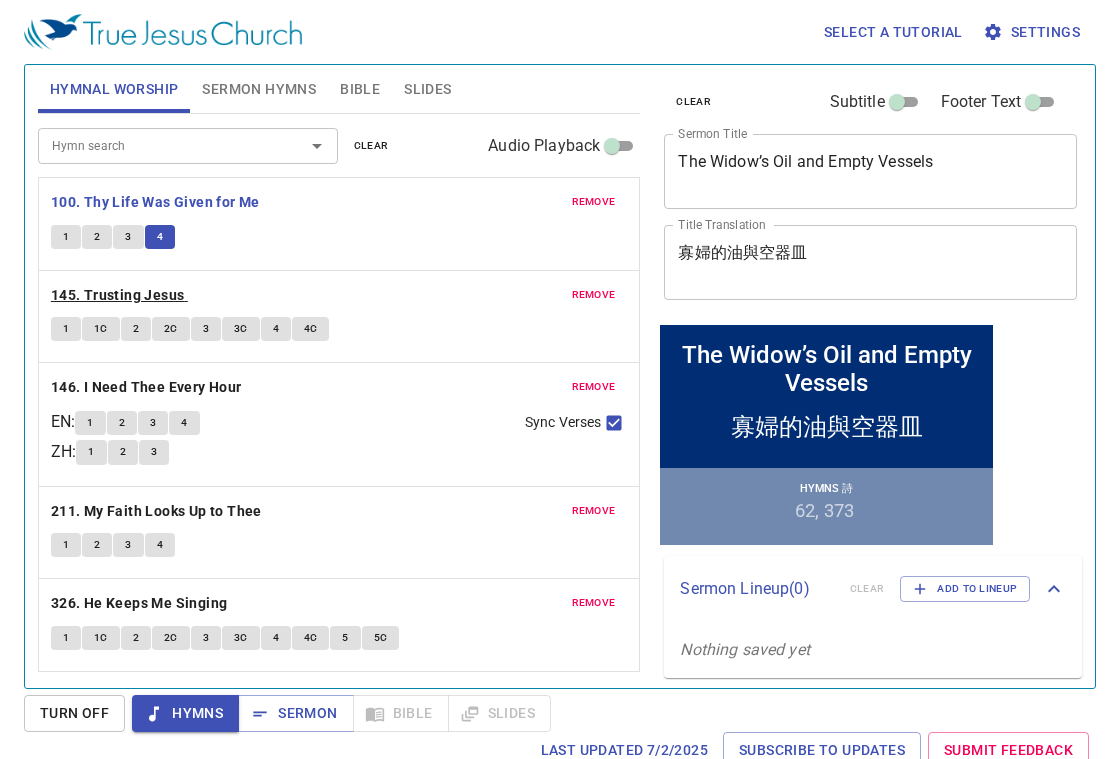 click on "145. Trusting Jesus" at bounding box center [118, 295] 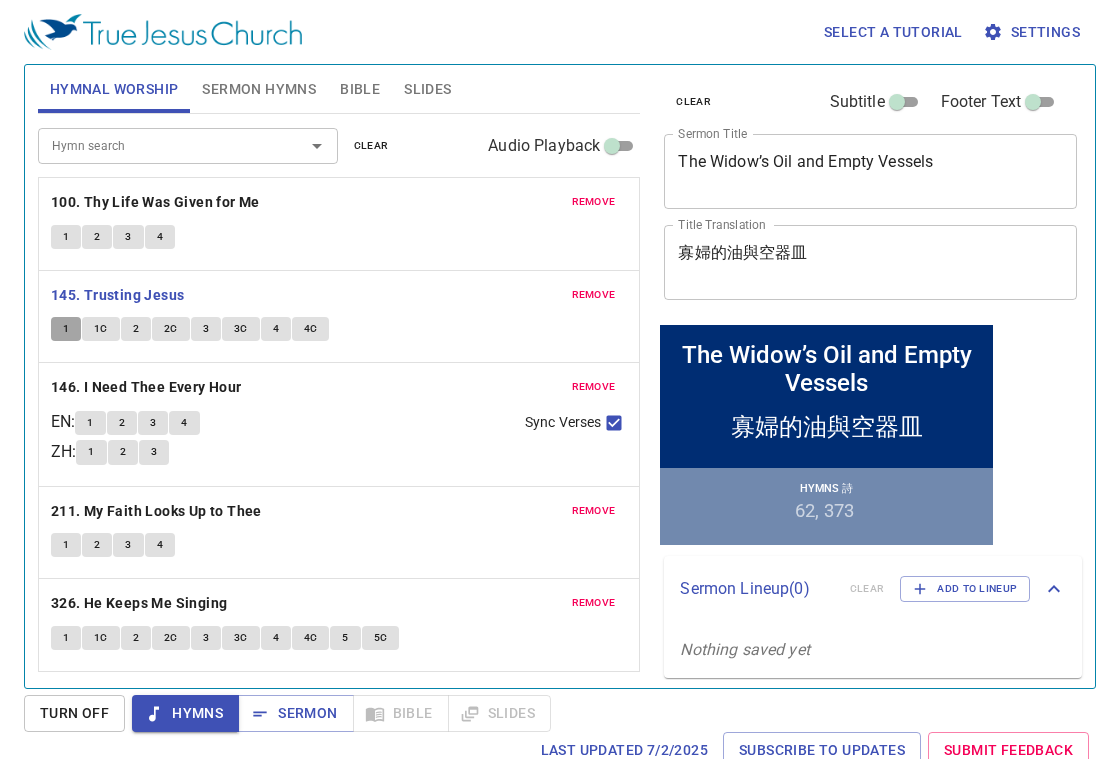 click on "1" at bounding box center [66, 329] 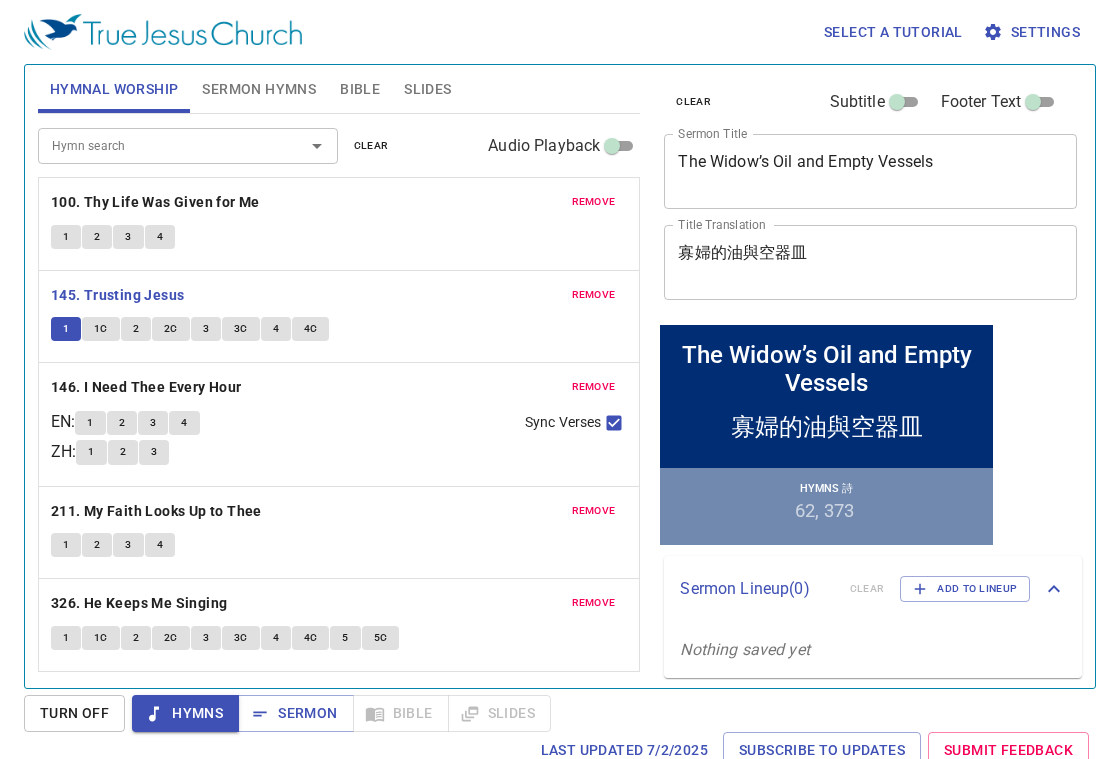 click on "1C" at bounding box center (101, 329) 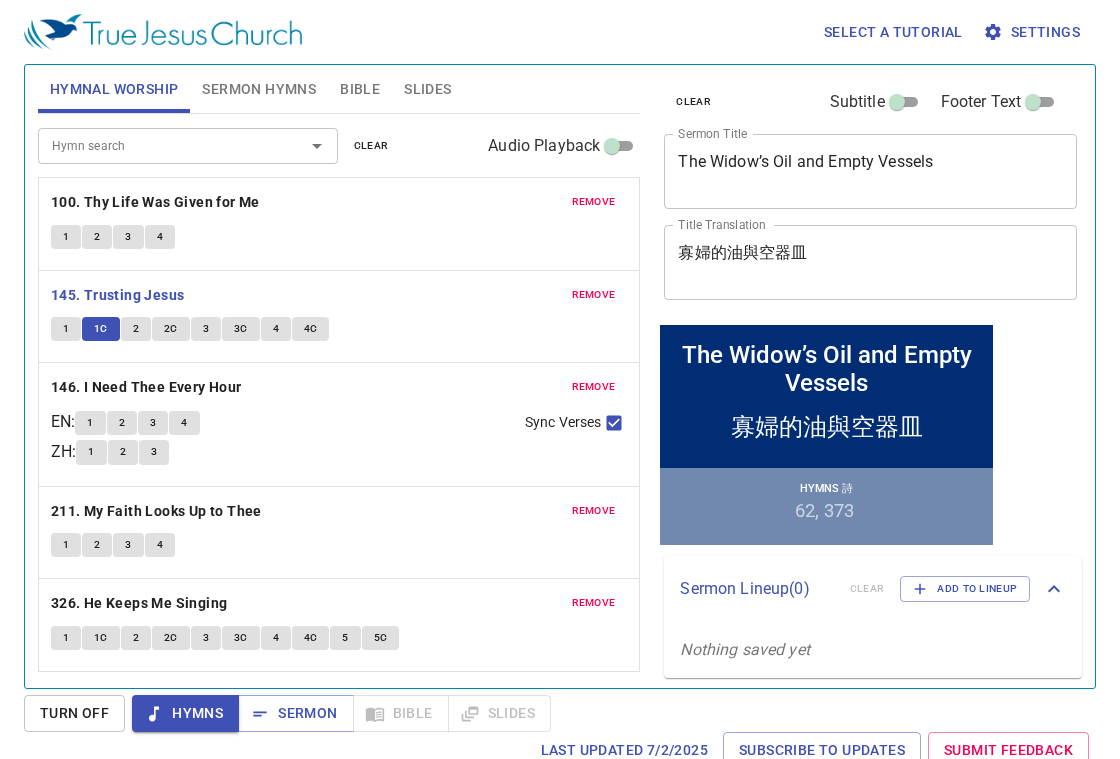 click on "2" at bounding box center [136, 329] 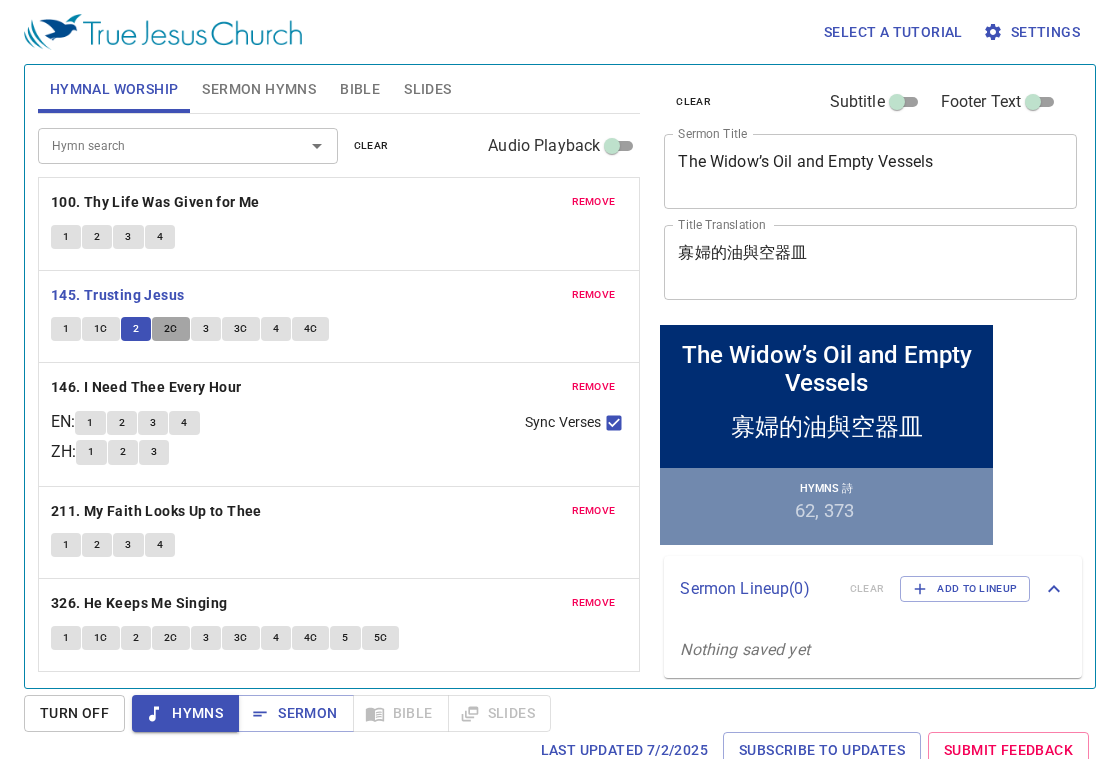 click on "2C" at bounding box center [171, 329] 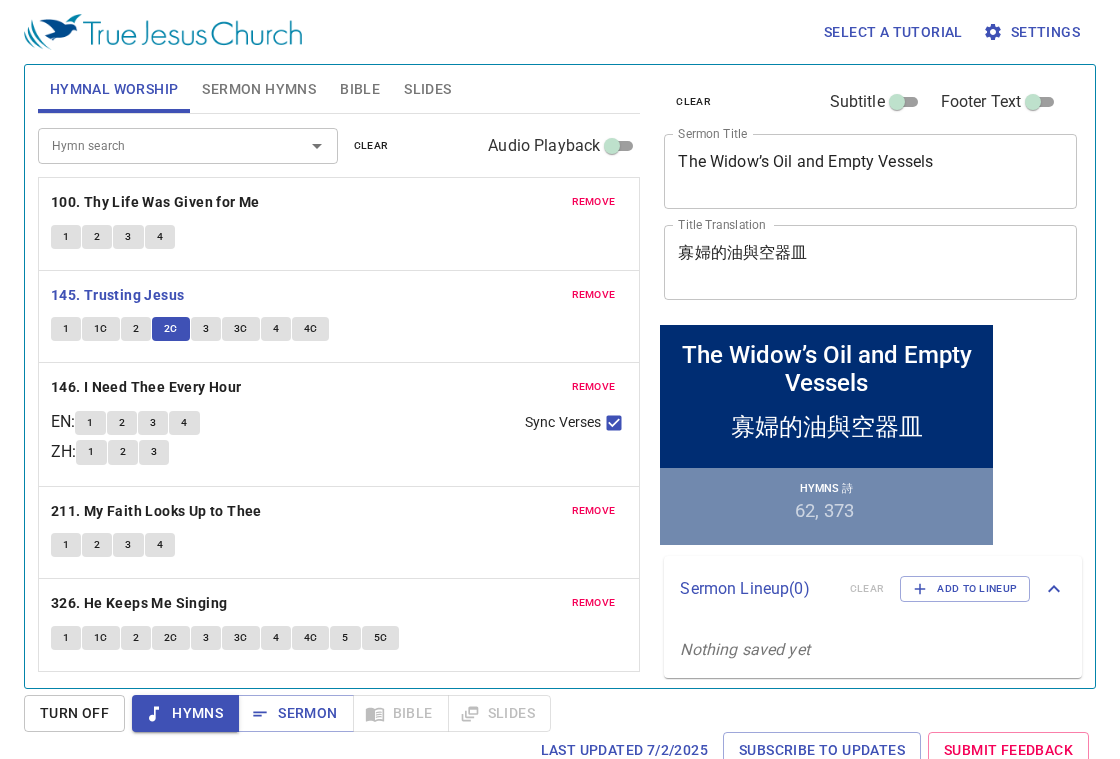 click on "3" at bounding box center [206, 329] 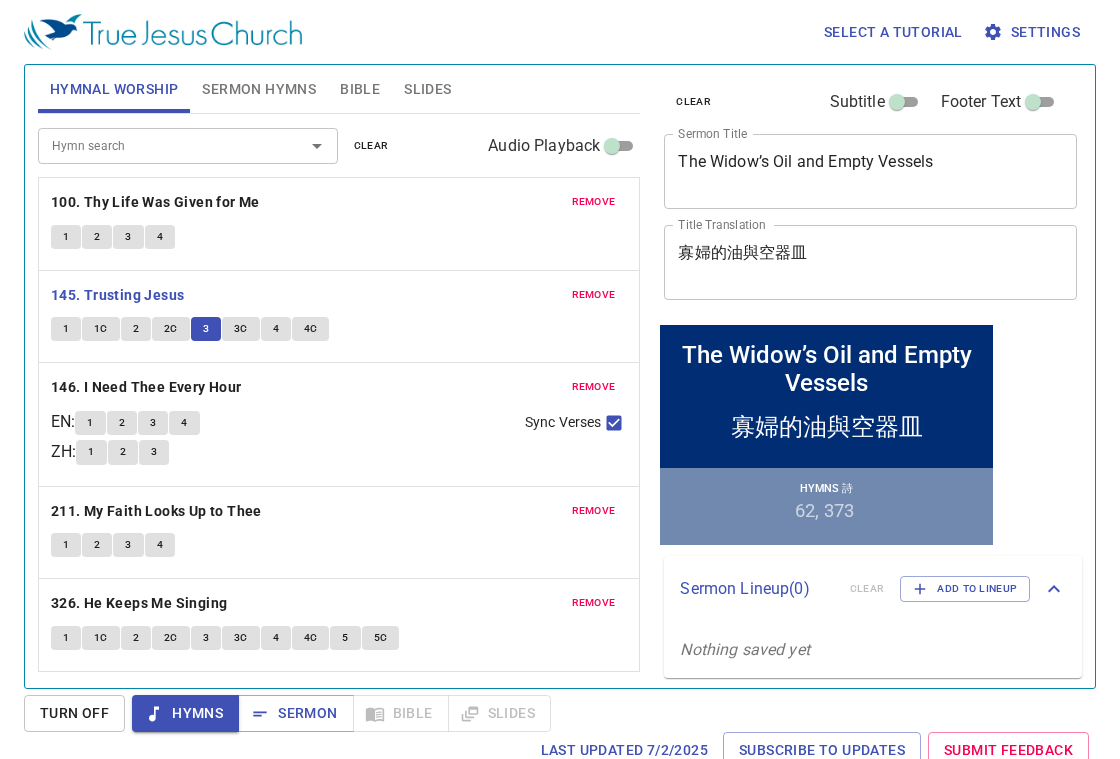 click on "3C" at bounding box center (241, 329) 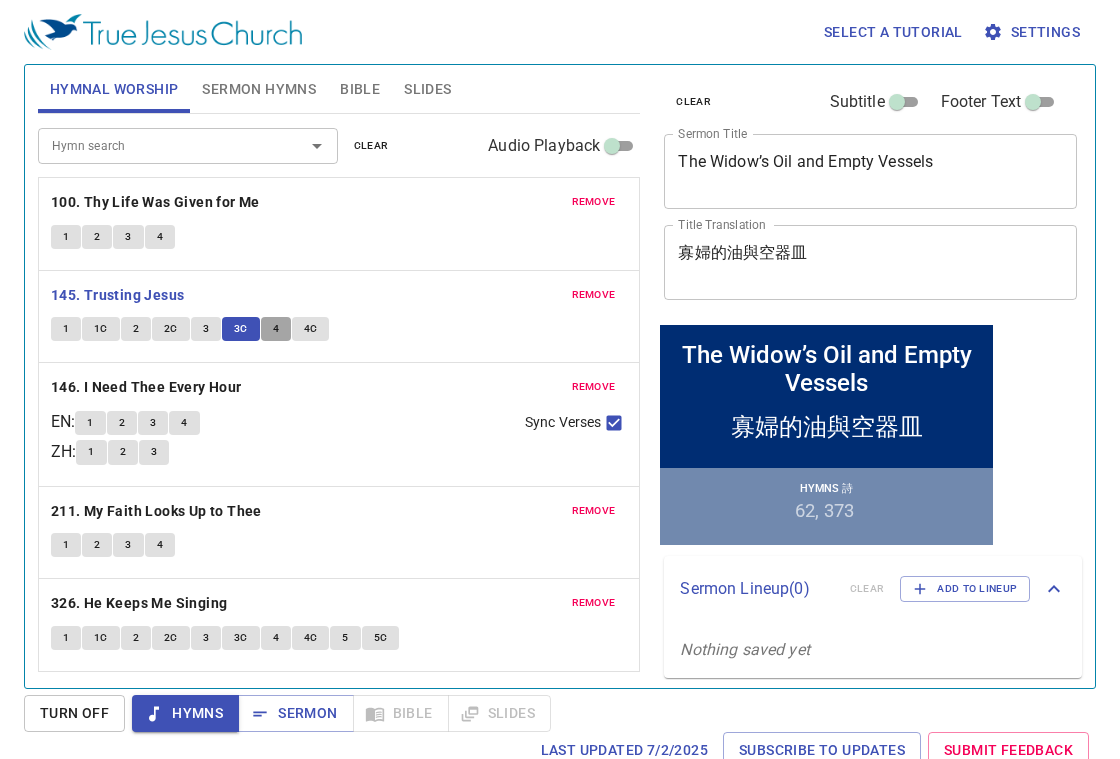 click on "4" at bounding box center [276, 329] 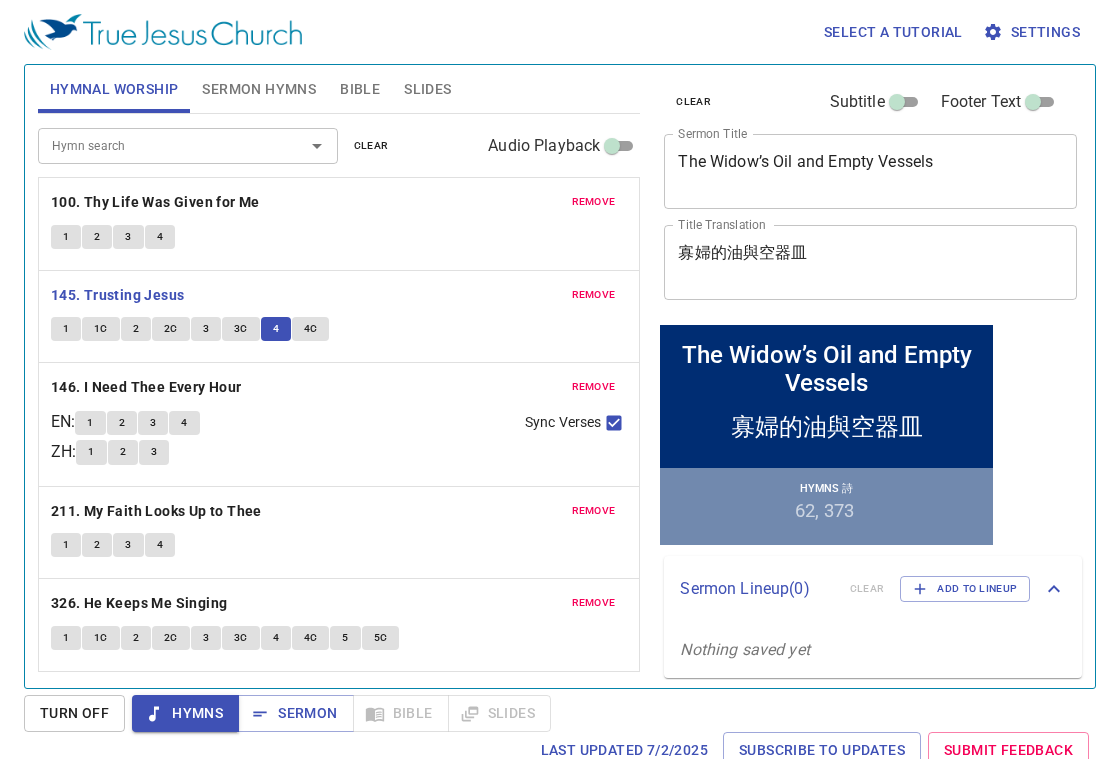 click on "4C" at bounding box center (311, 329) 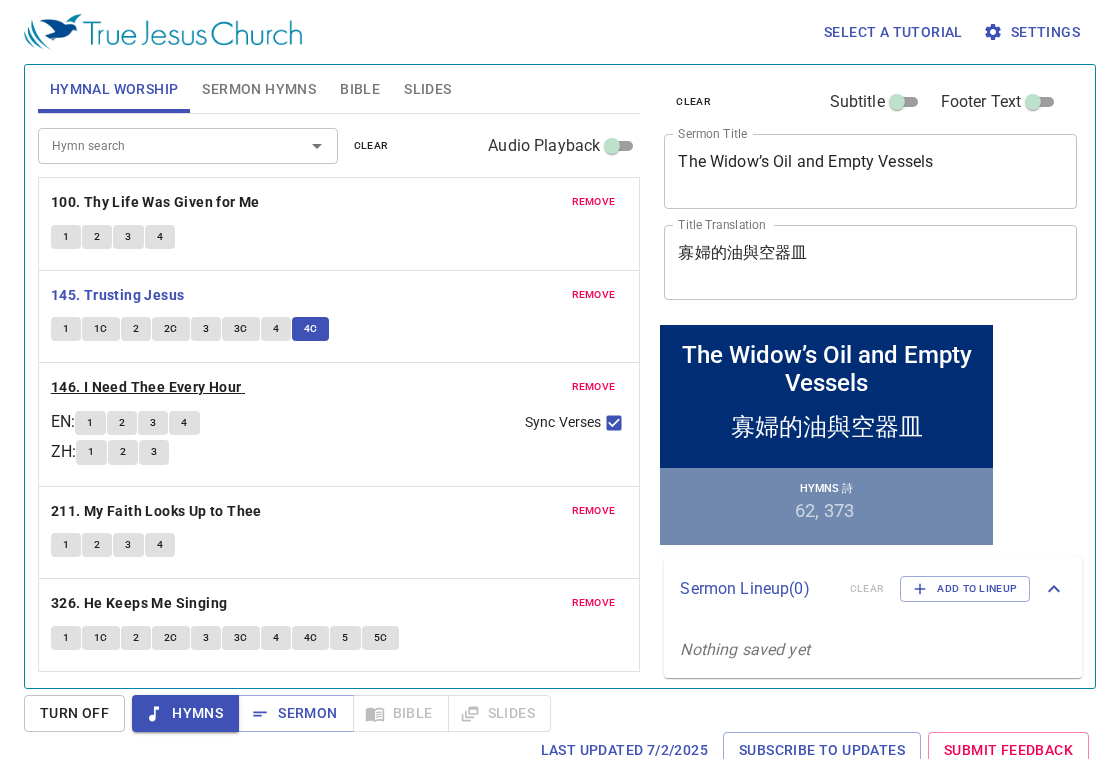 click on "146. I Need Thee Every Hour" at bounding box center (146, 387) 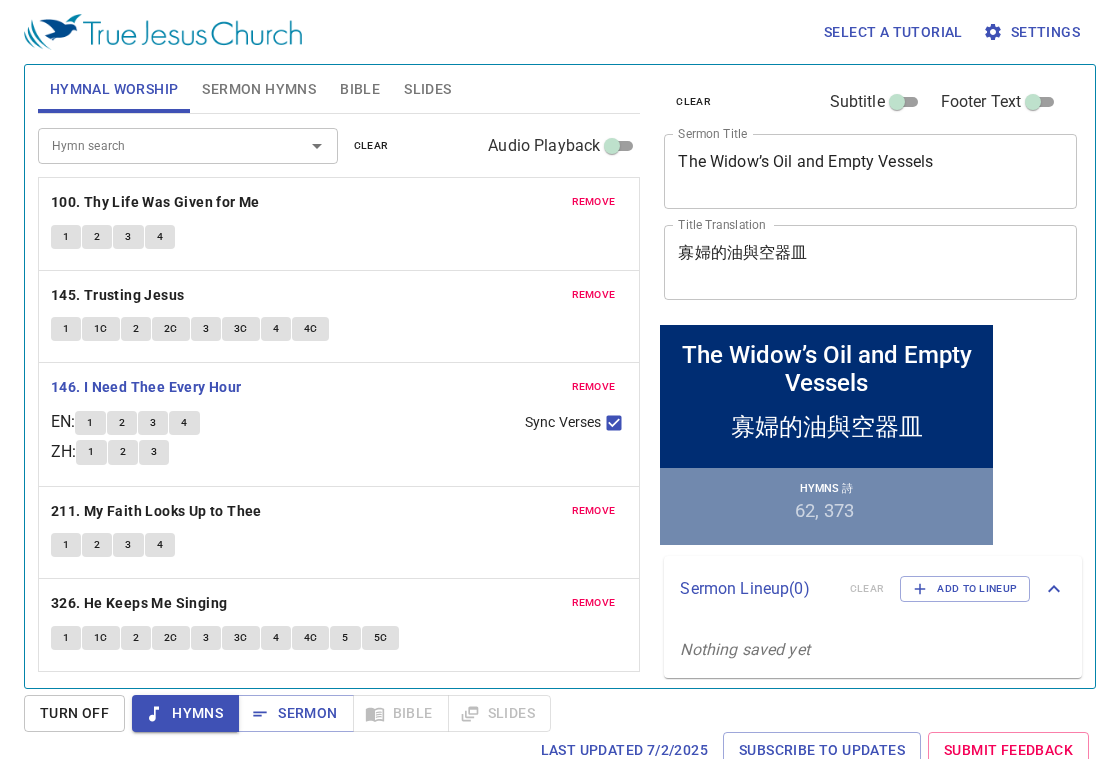 click on "1" at bounding box center (90, 423) 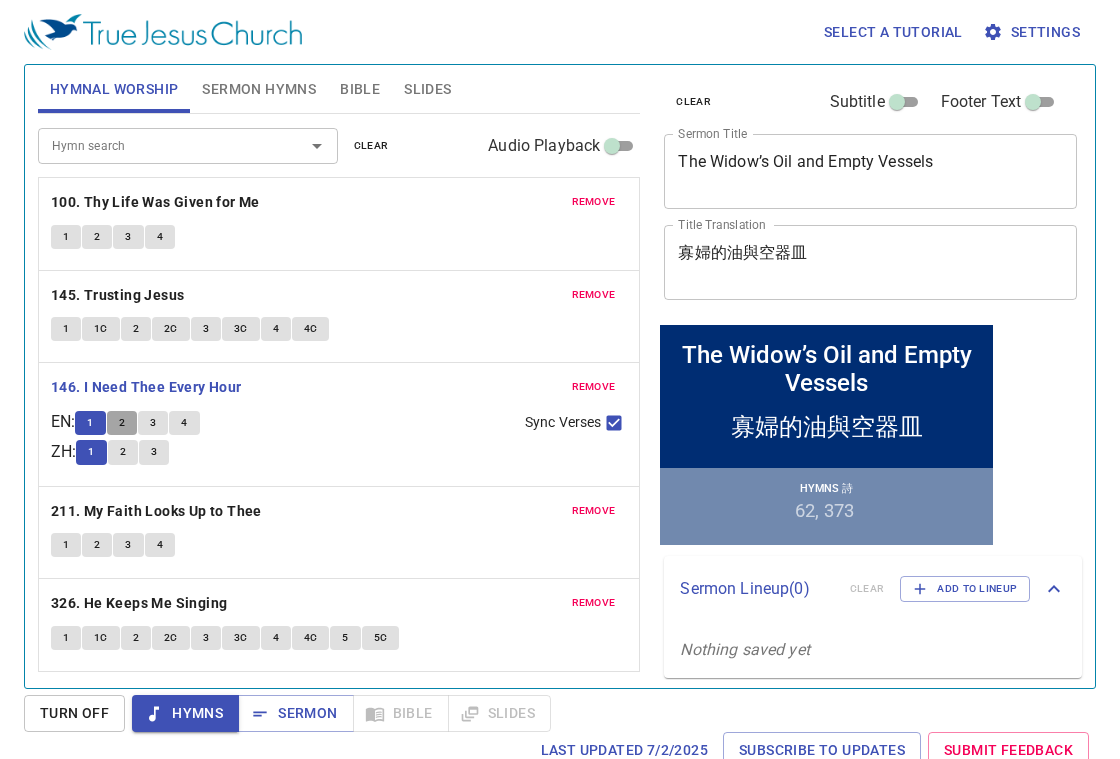 click on "2" at bounding box center [122, 423] 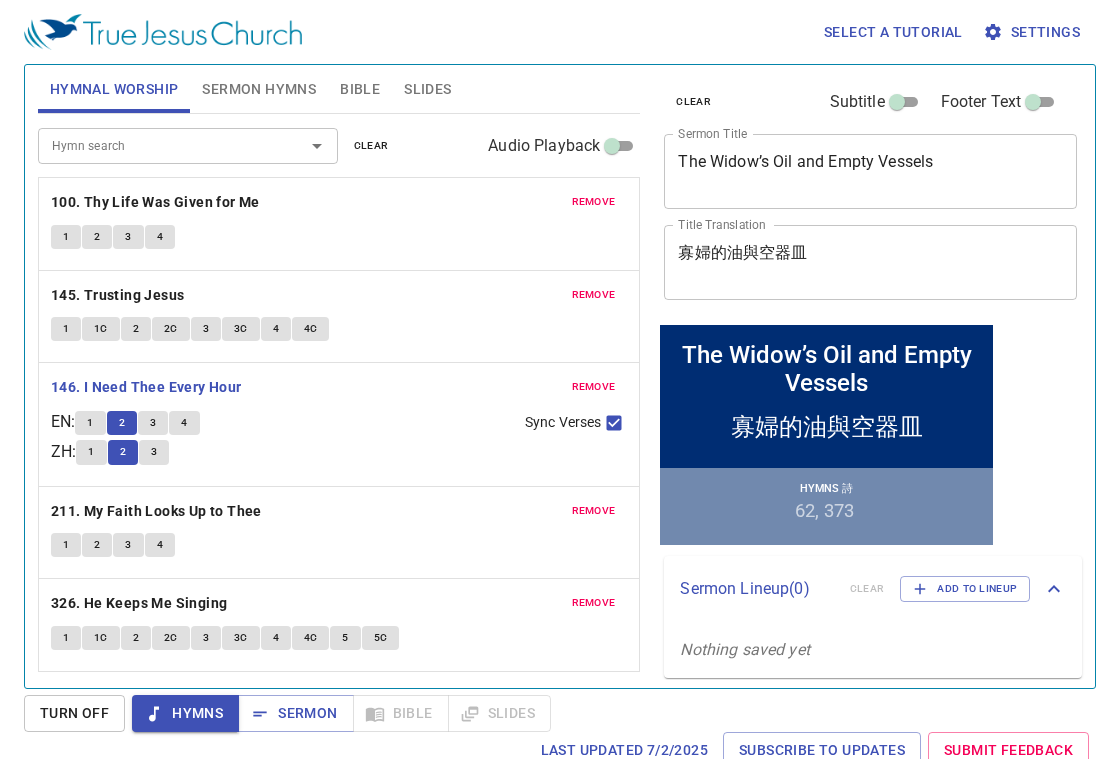 click on "3" at bounding box center [153, 423] 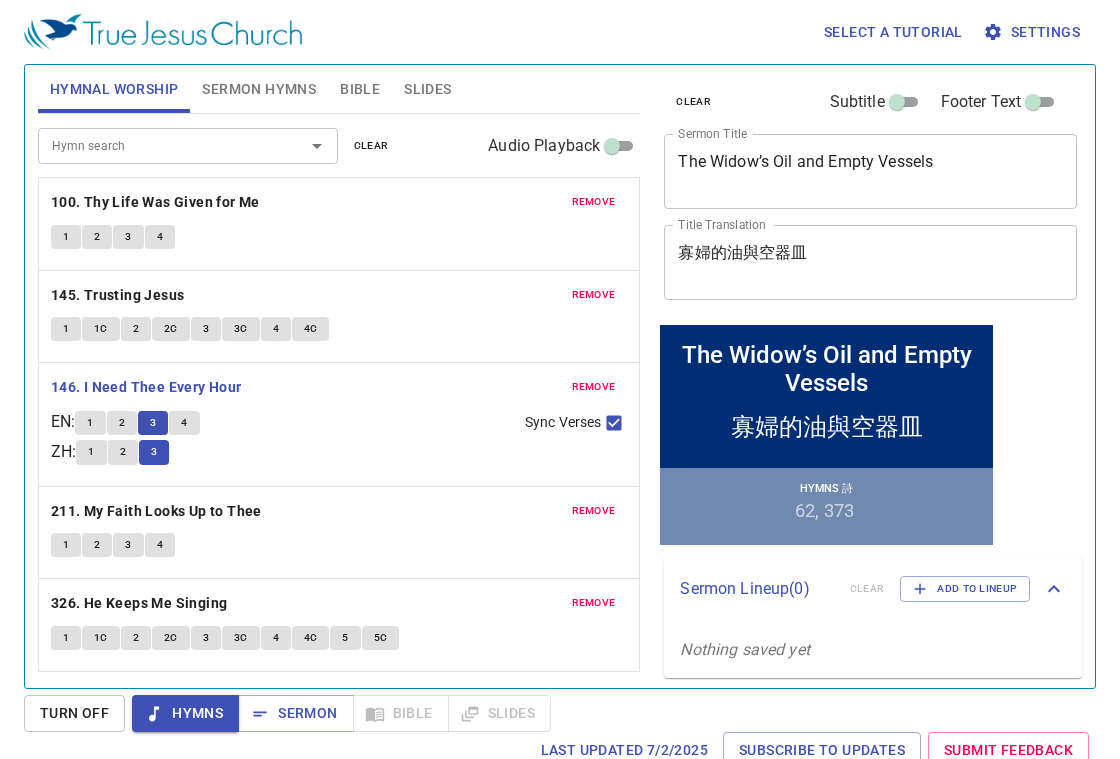 click on "4" at bounding box center [184, 423] 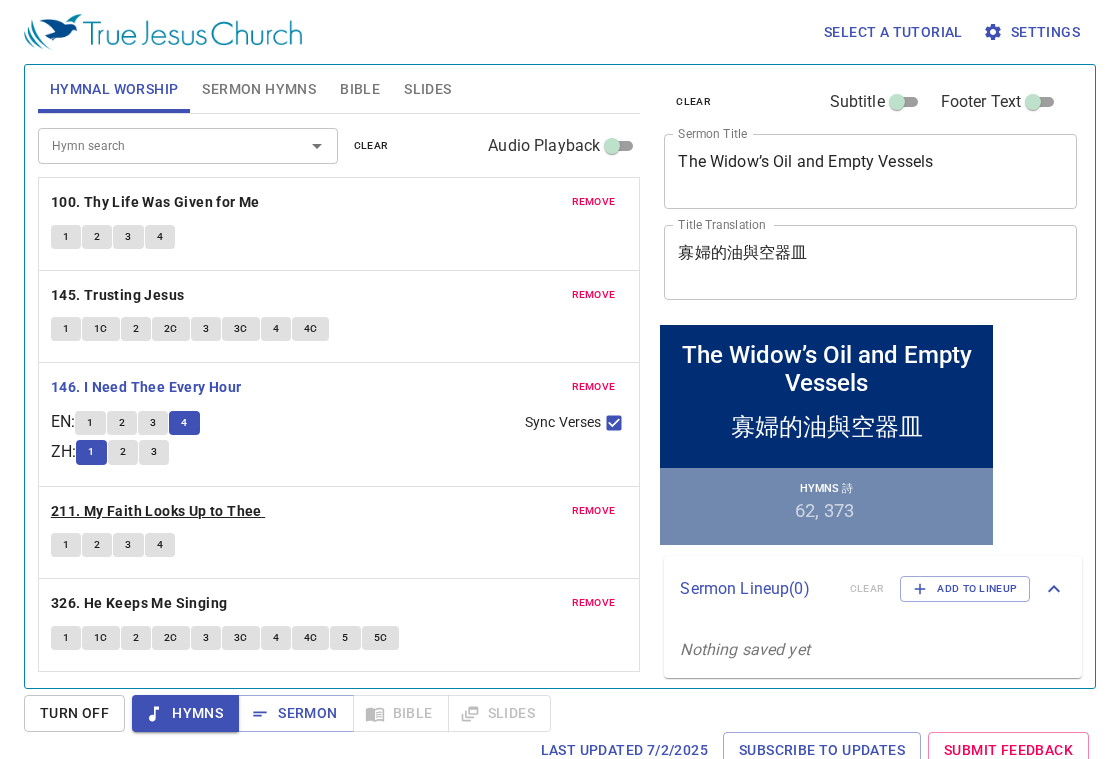 click on "211. My Faith Looks Up to Thee" at bounding box center (156, 511) 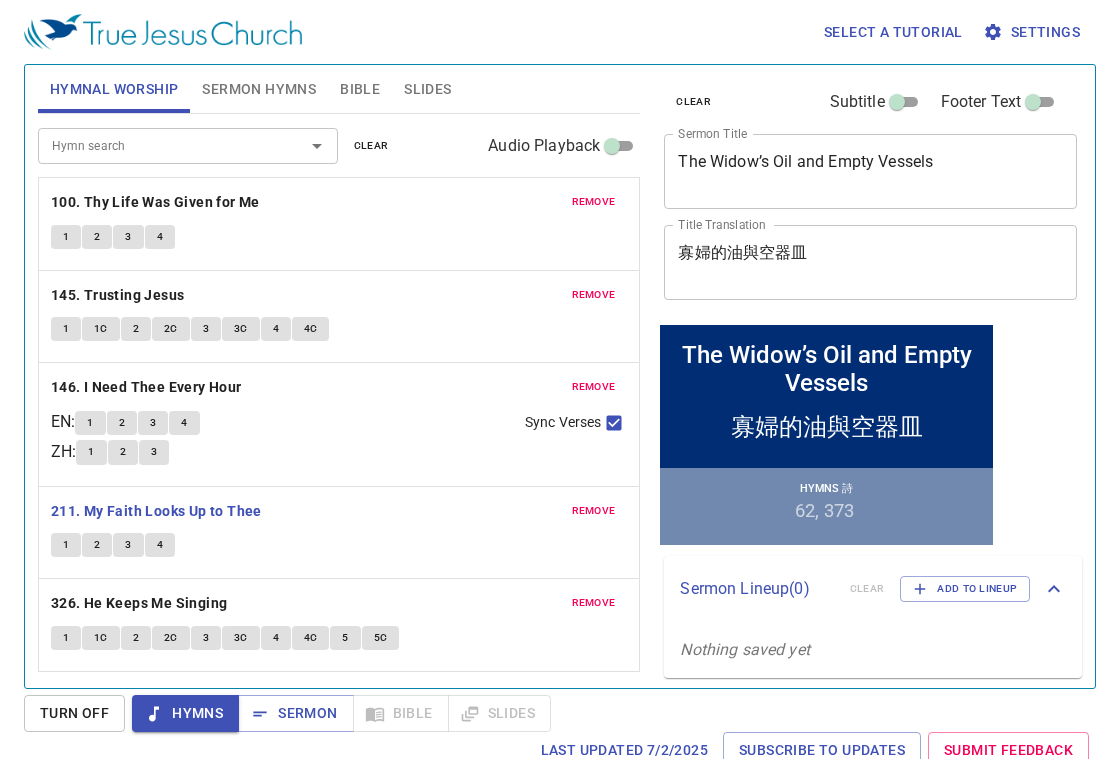 click on "1" at bounding box center (66, 545) 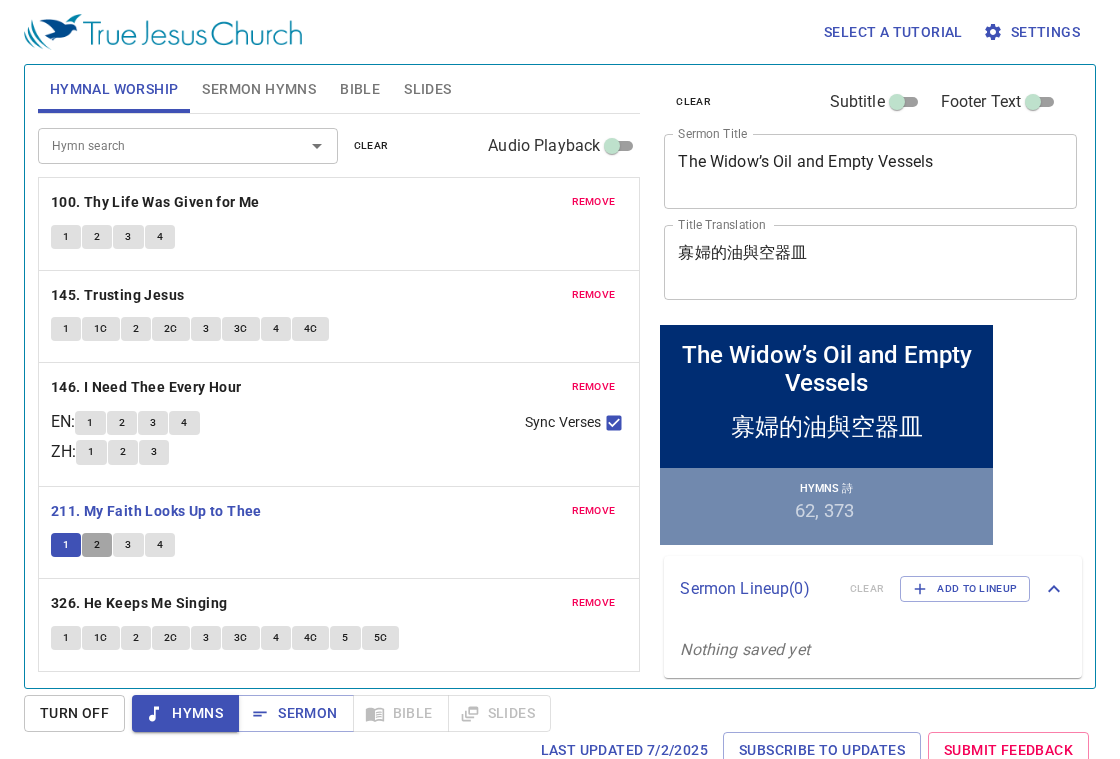 click on "2" at bounding box center [97, 545] 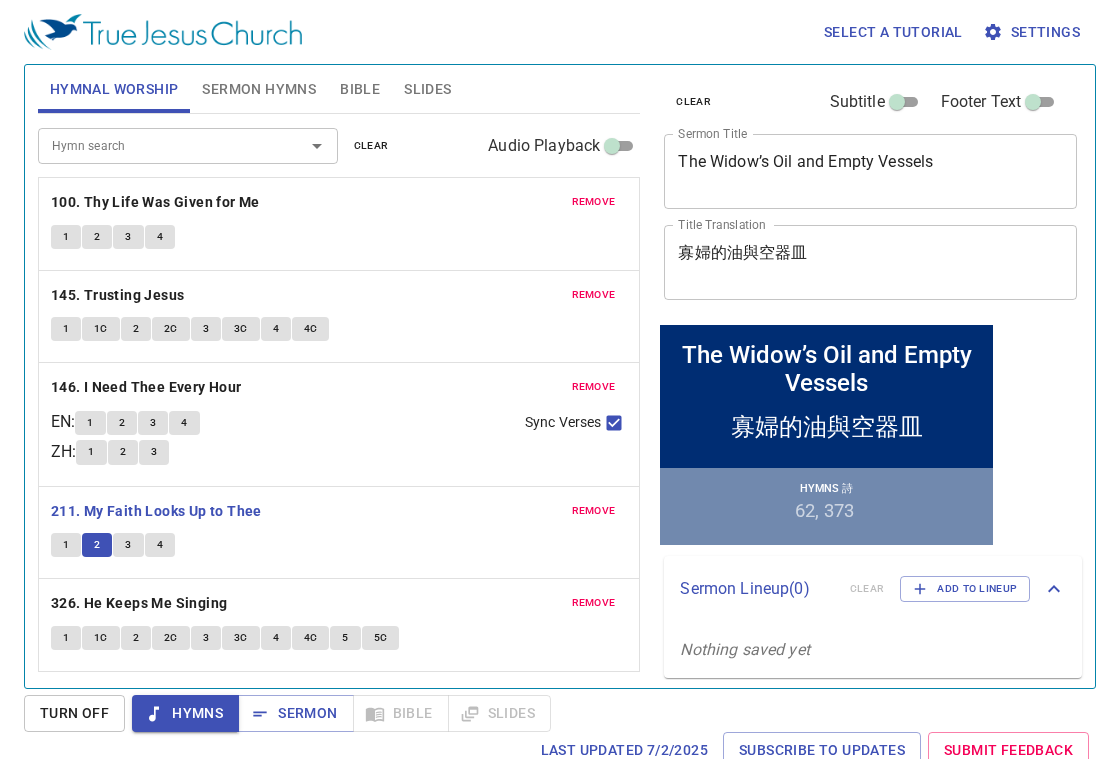 click on "3" at bounding box center (128, 545) 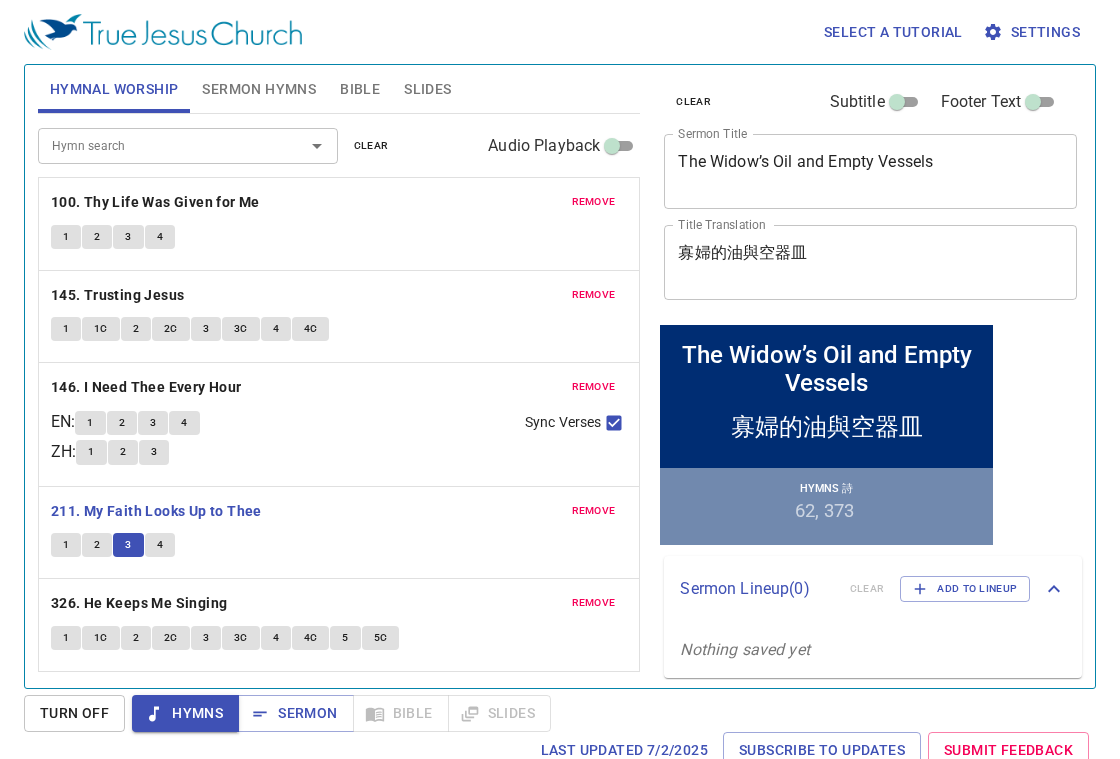 click on "4" at bounding box center [160, 545] 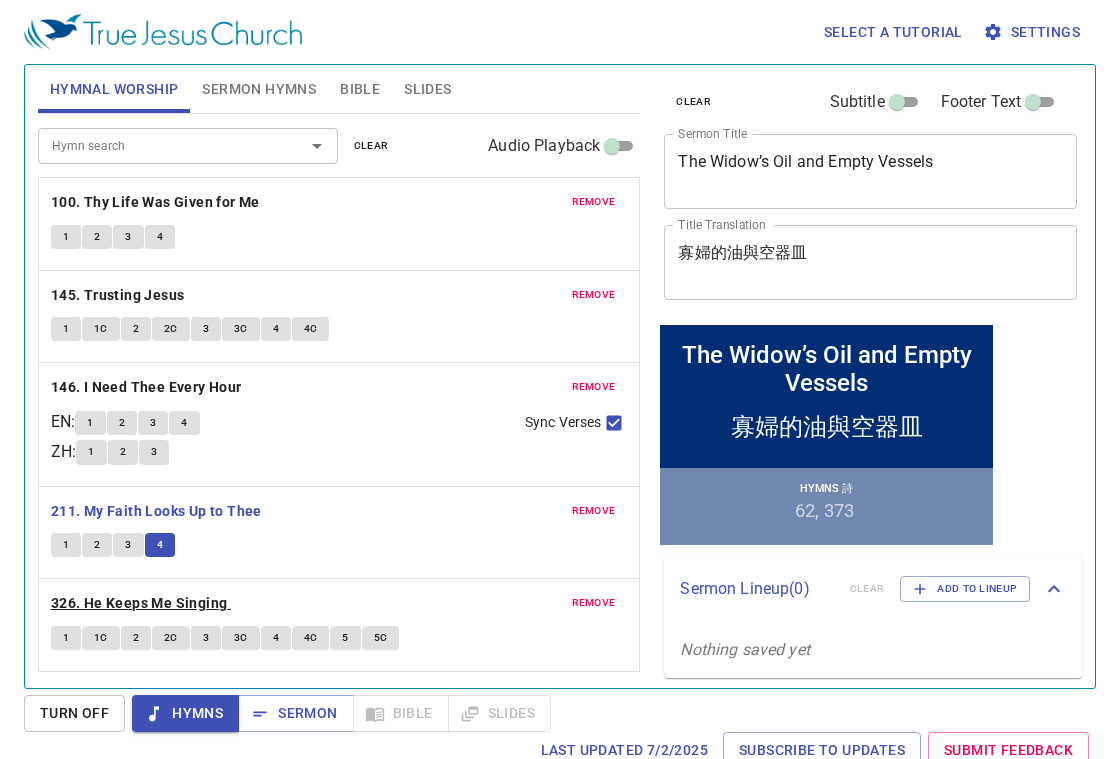 click on "326. He Keeps Me Singing" at bounding box center [139, 603] 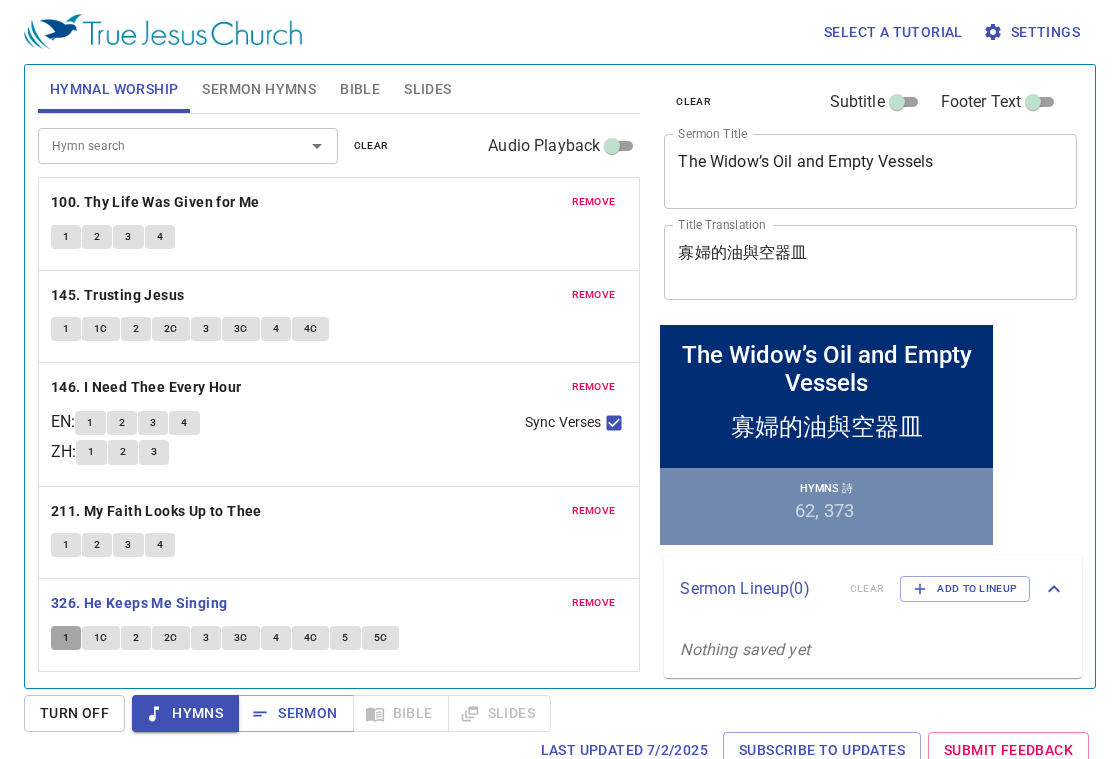 click on "1" at bounding box center [66, 638] 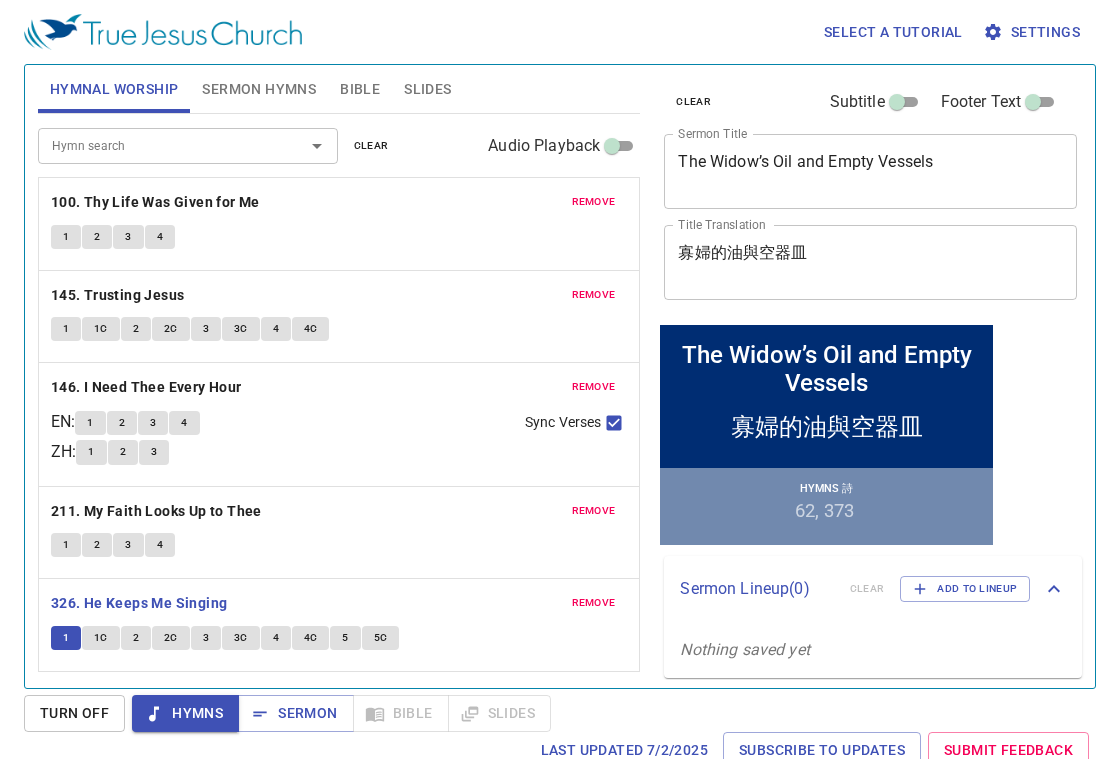 click on "1C" at bounding box center [101, 638] 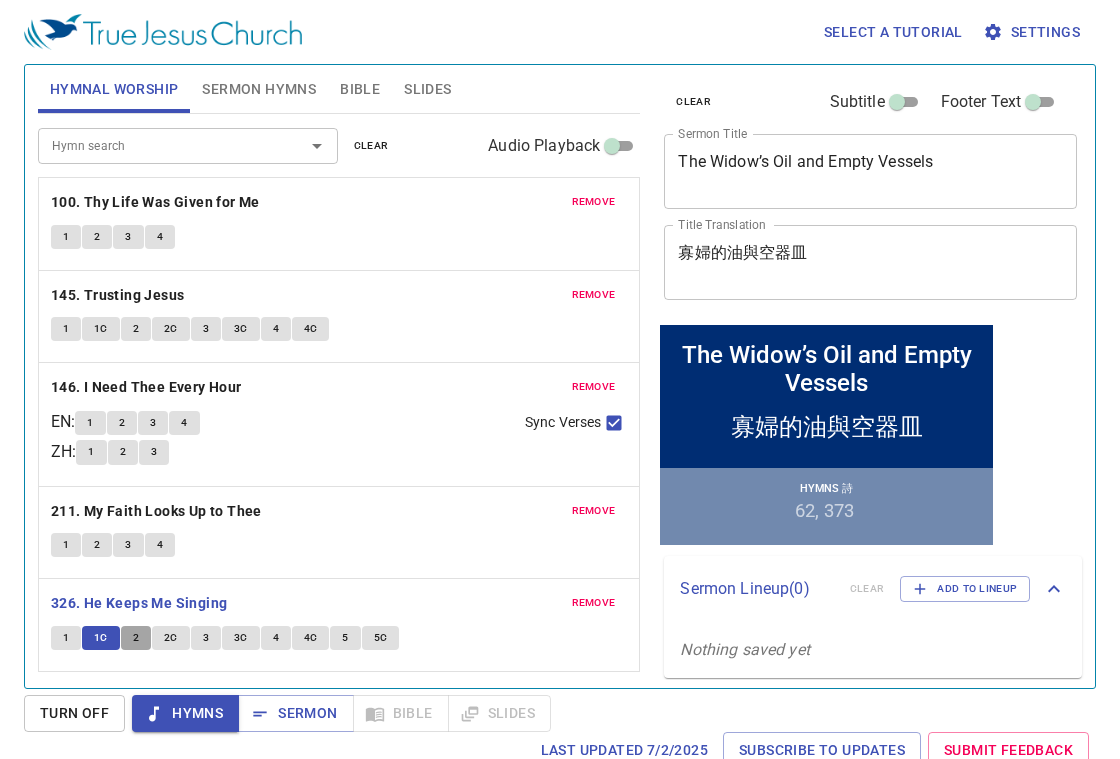click on "2" at bounding box center (136, 638) 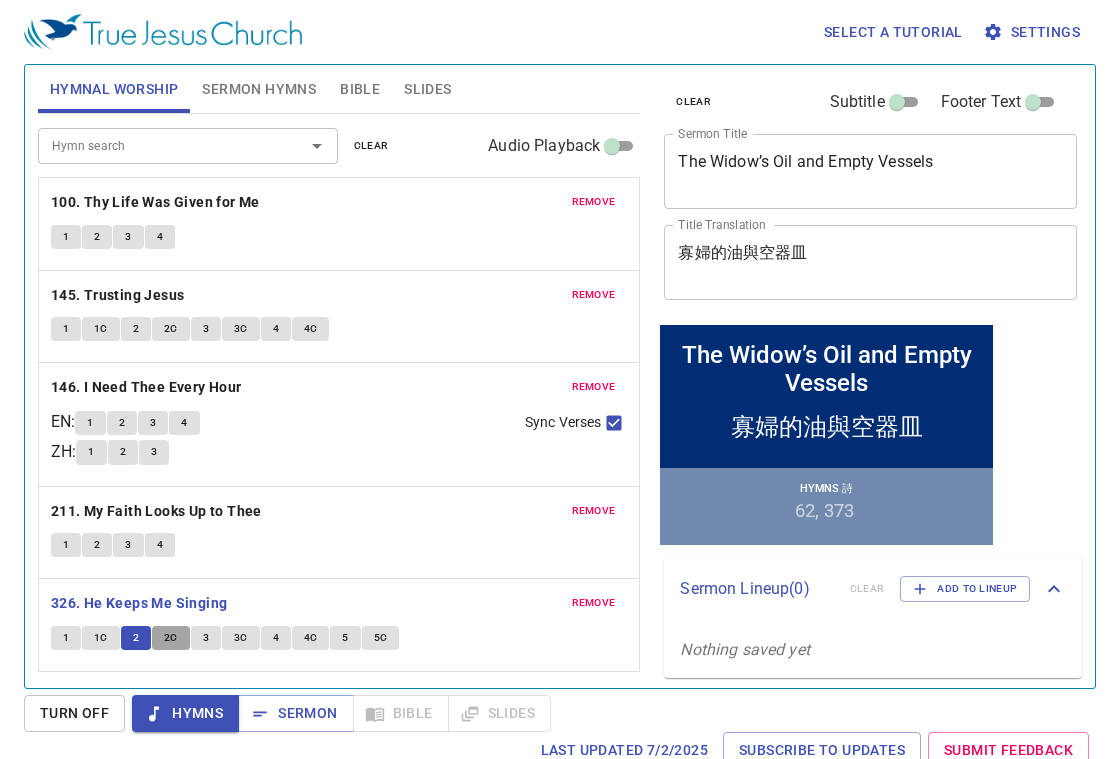 click on "2C" at bounding box center (171, 638) 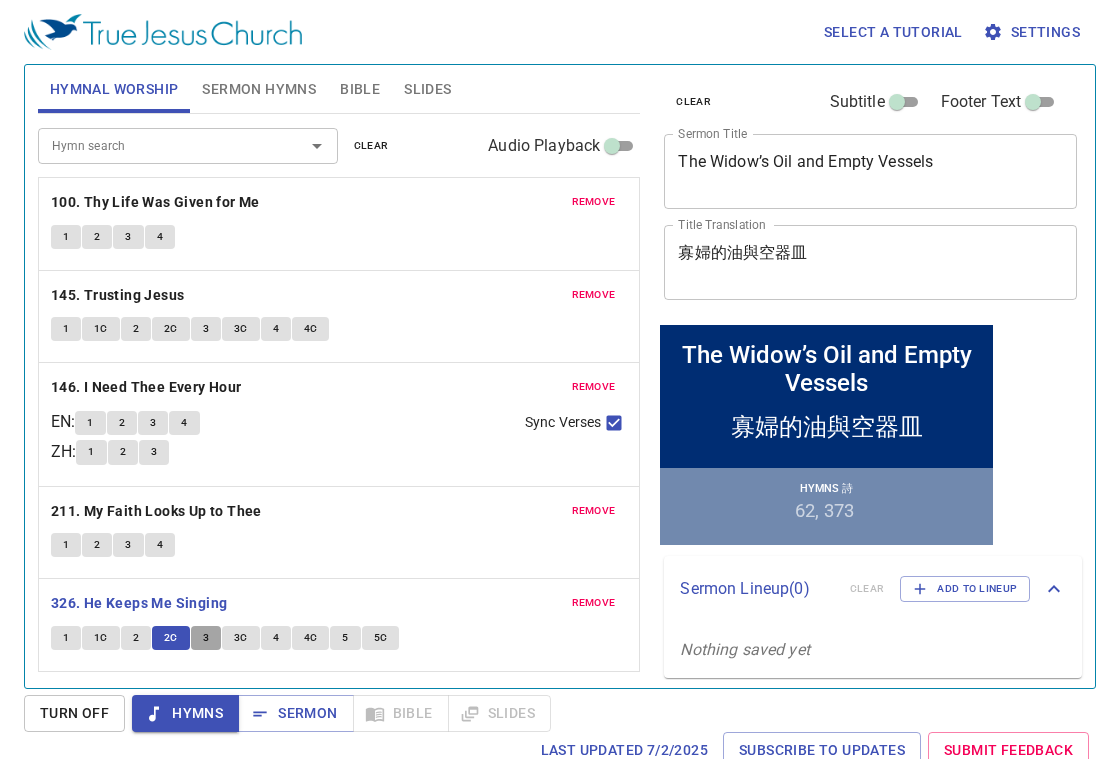 click on "3" at bounding box center [206, 638] 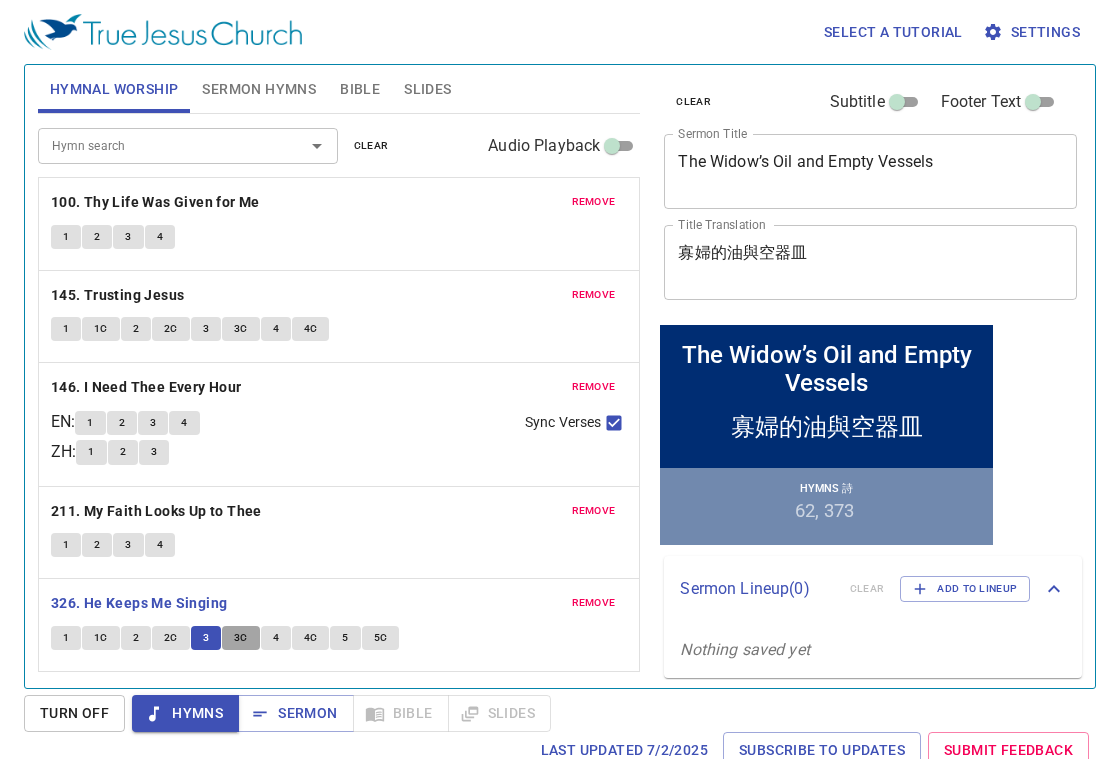 click on "3C" at bounding box center [241, 638] 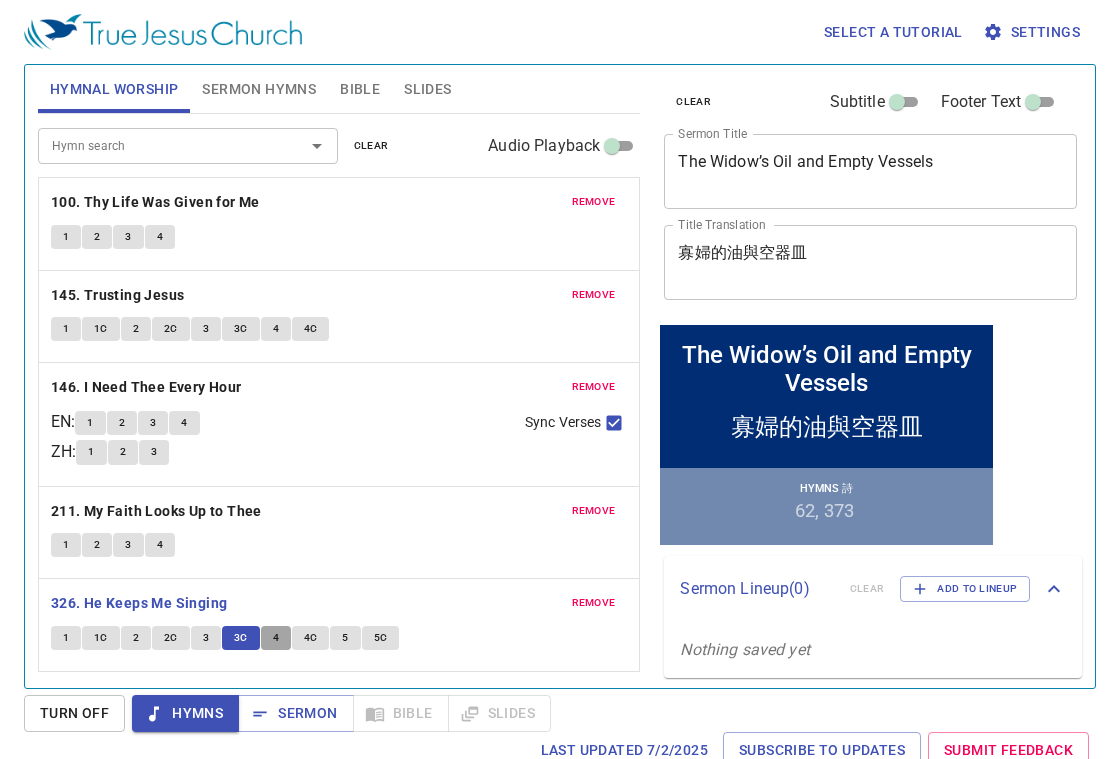 click on "4" at bounding box center [276, 638] 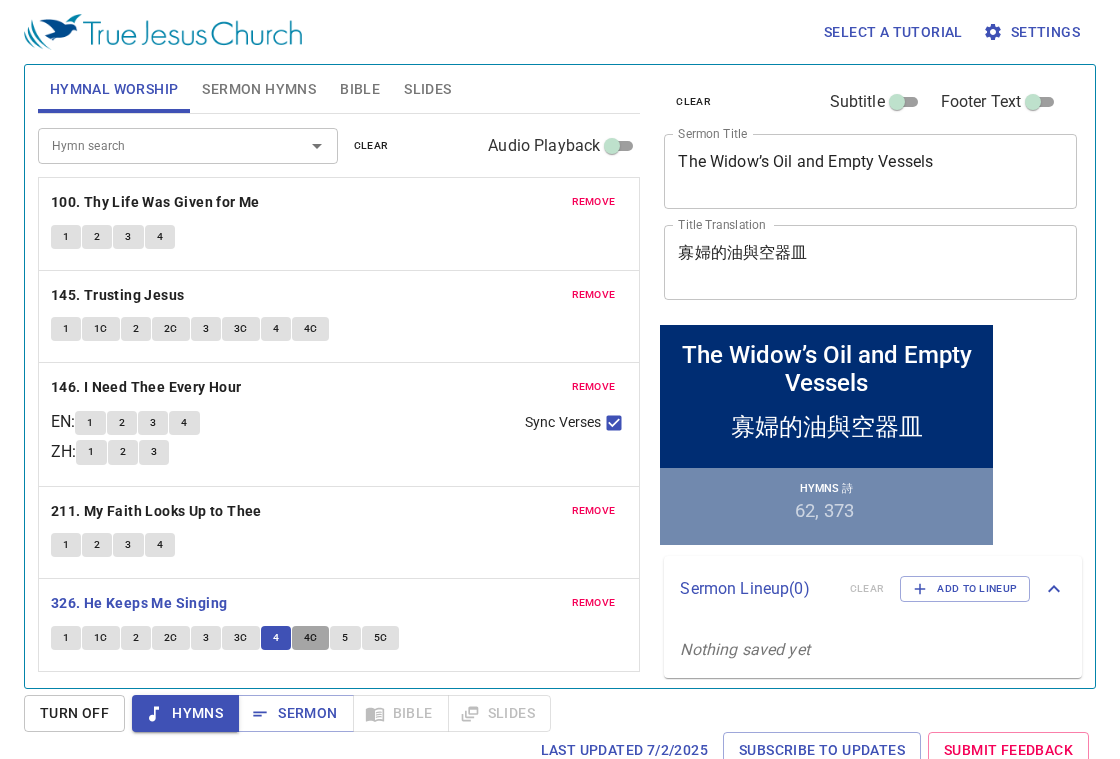 click on "4C" at bounding box center (311, 638) 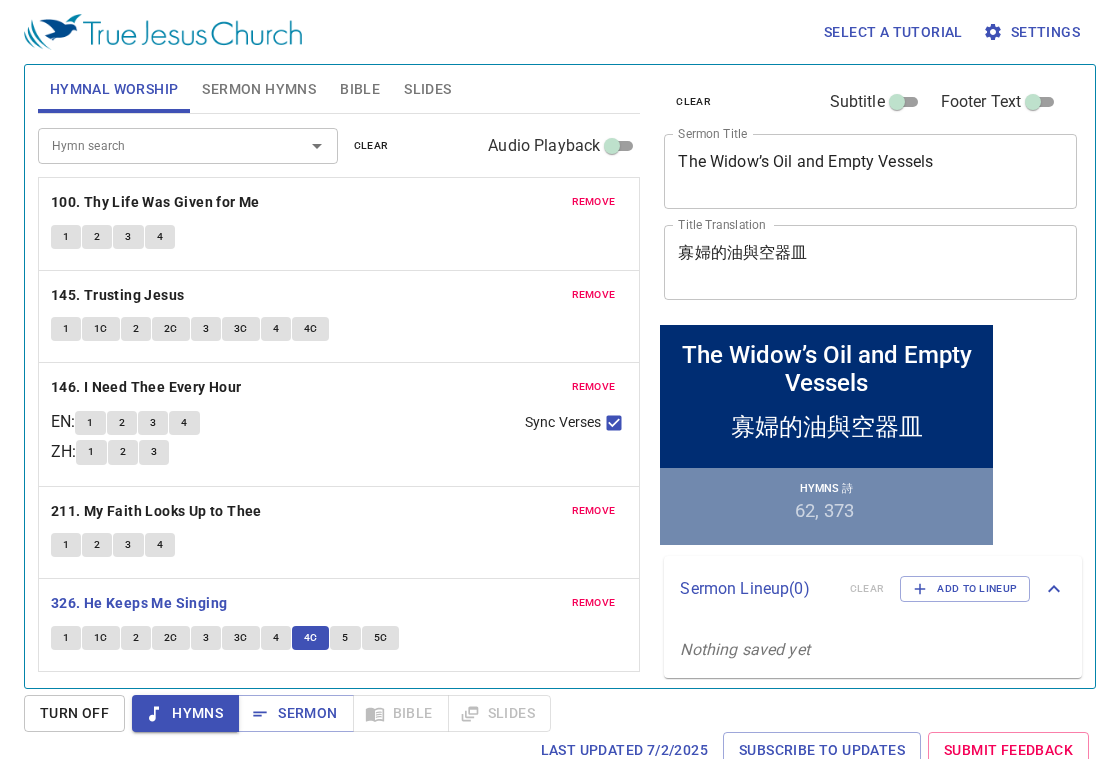 click on "5" at bounding box center [345, 638] 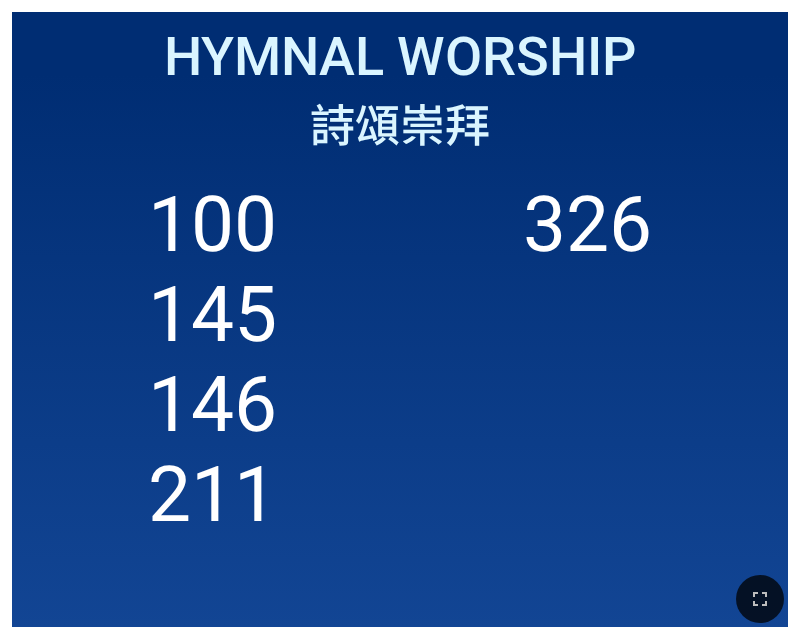 scroll, scrollTop: 0, scrollLeft: 0, axis: both 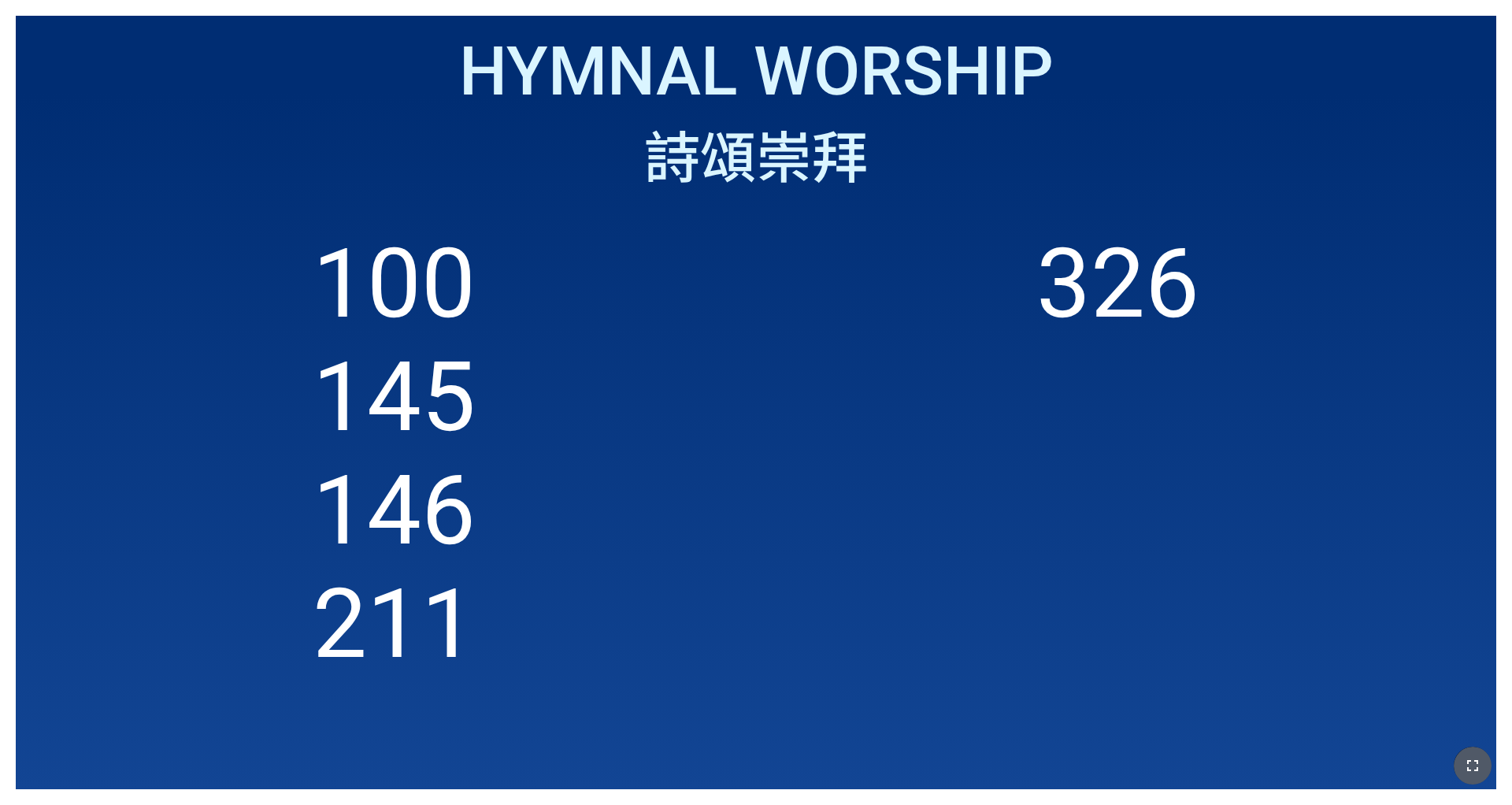 click 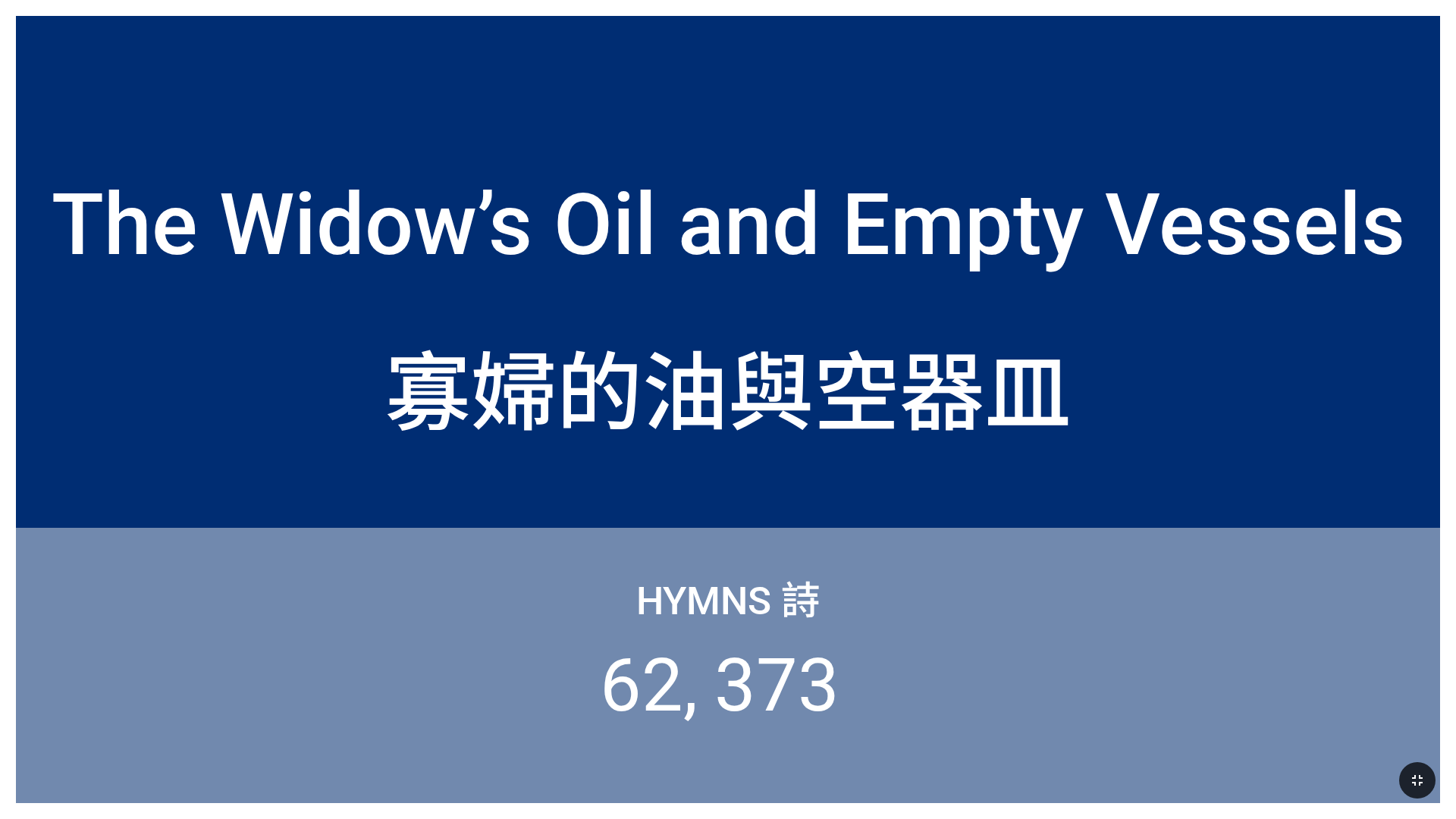 click on "The Widow’s Oil and Empty Vessels" at bounding box center [728, 224] 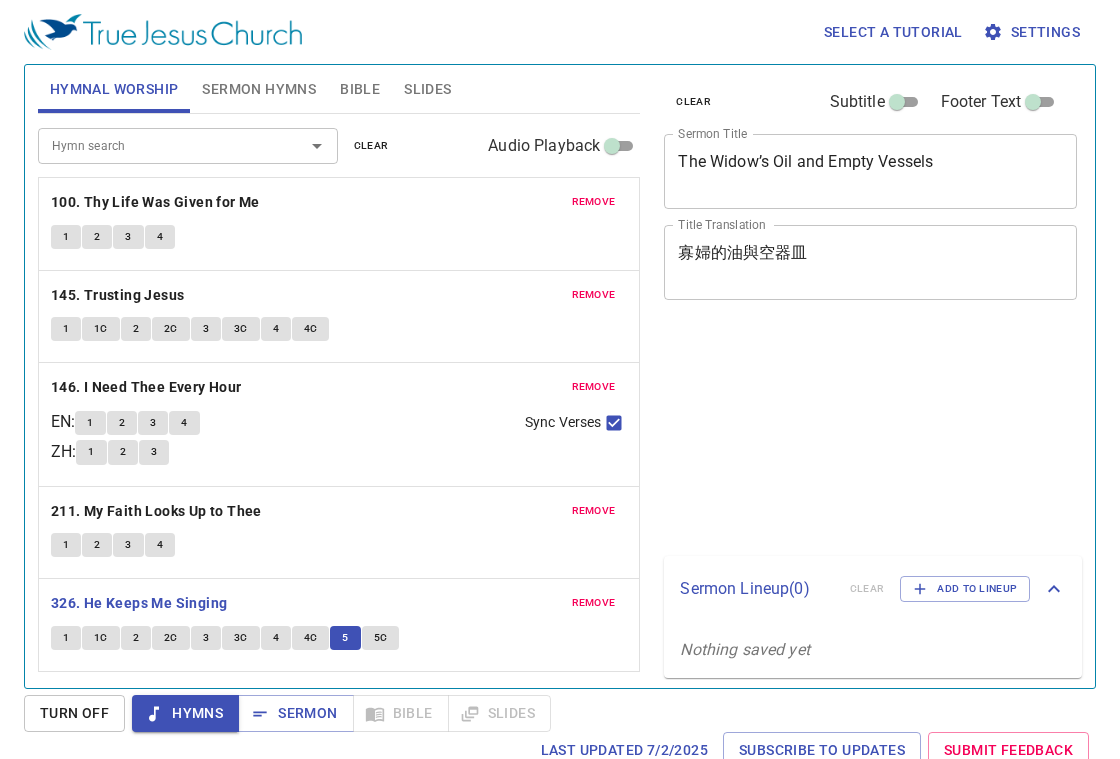 scroll, scrollTop: 0, scrollLeft: 0, axis: both 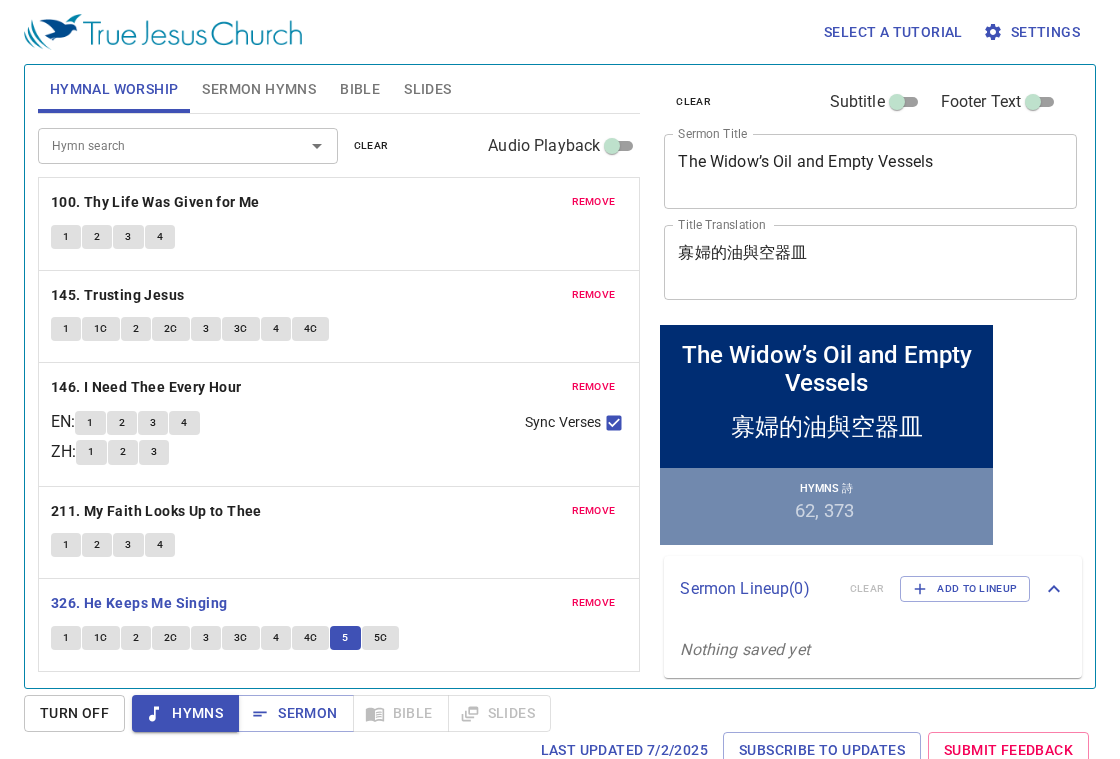 click on "5C" at bounding box center (381, 638) 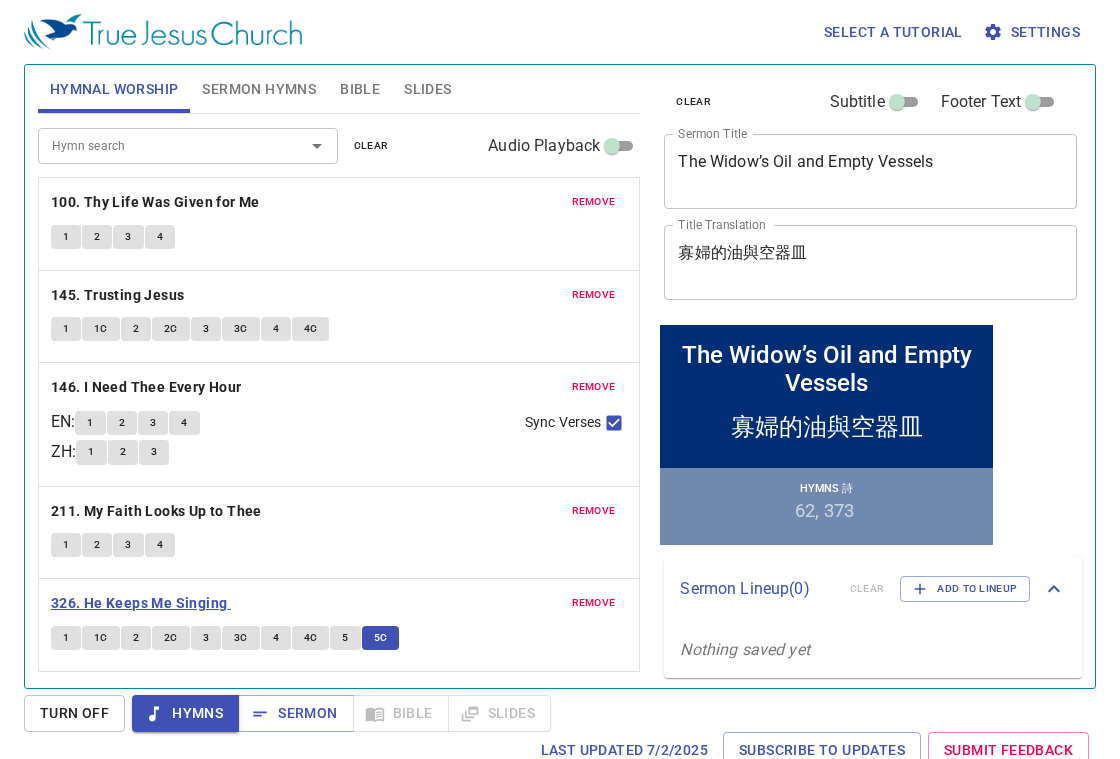 click on "326. He Keeps Me Singing" at bounding box center (139, 603) 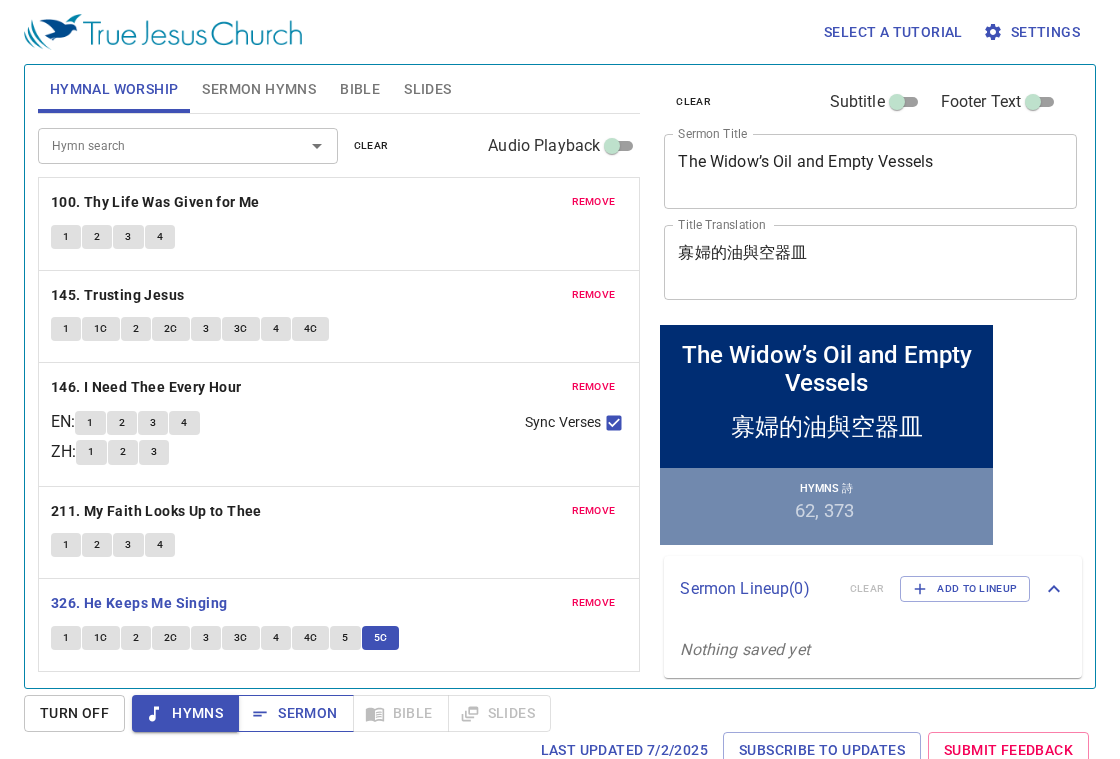 click on "Sermon" at bounding box center (295, 713) 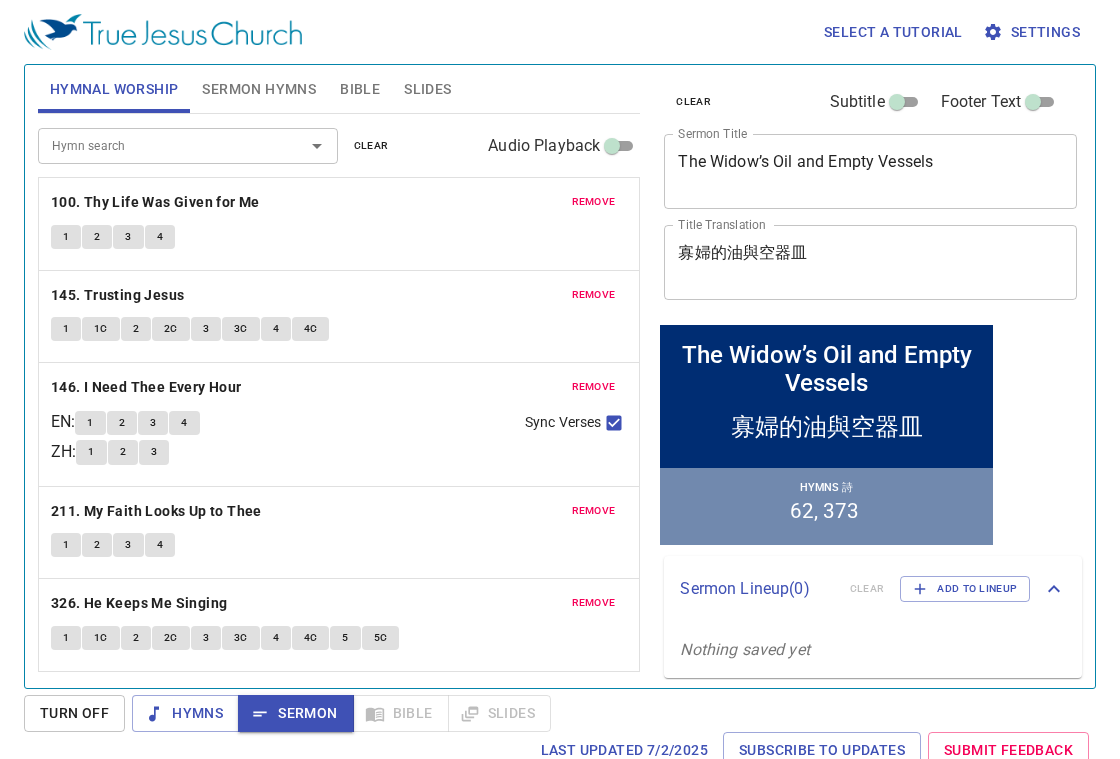 click on "Sermon Hymns" at bounding box center [259, 89] 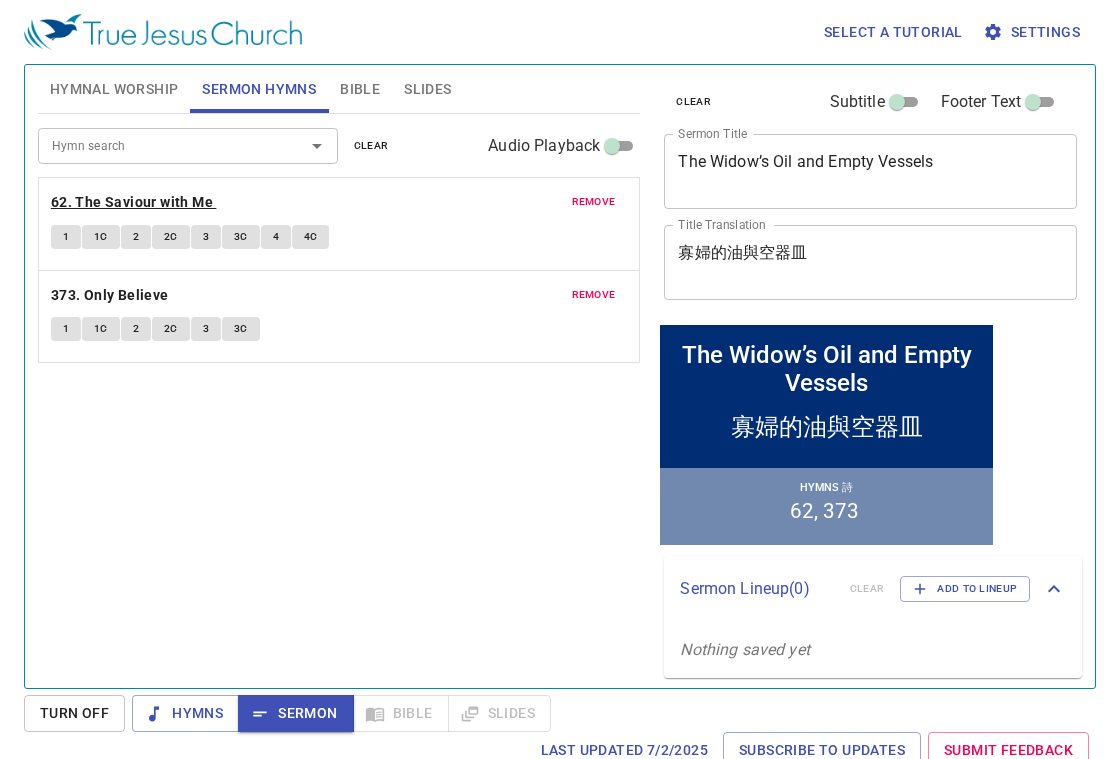 click on "62. The Saviour with Me" at bounding box center (132, 202) 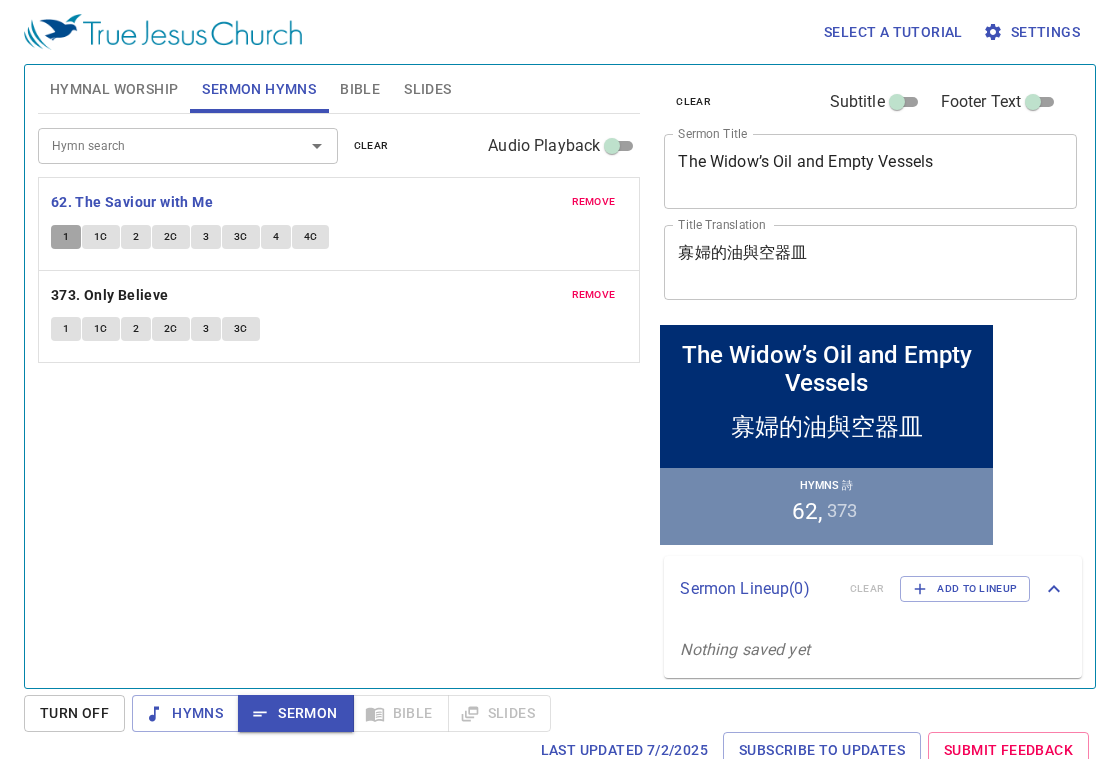 click on "1" at bounding box center [66, 237] 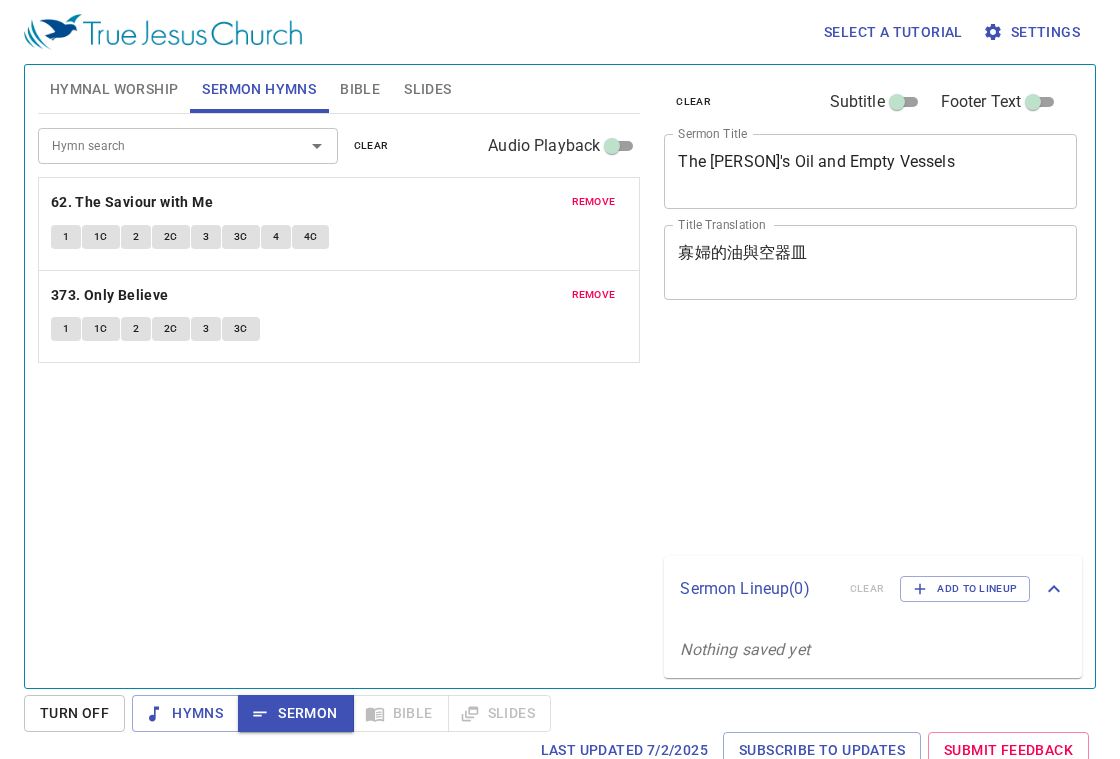 scroll, scrollTop: 0, scrollLeft: 0, axis: both 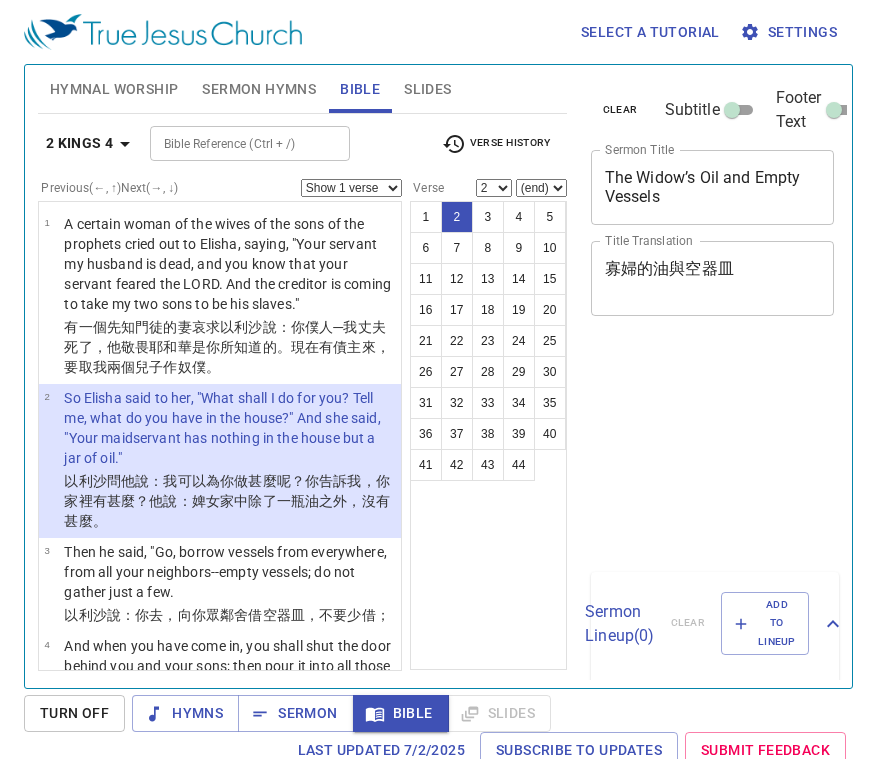 select on "2" 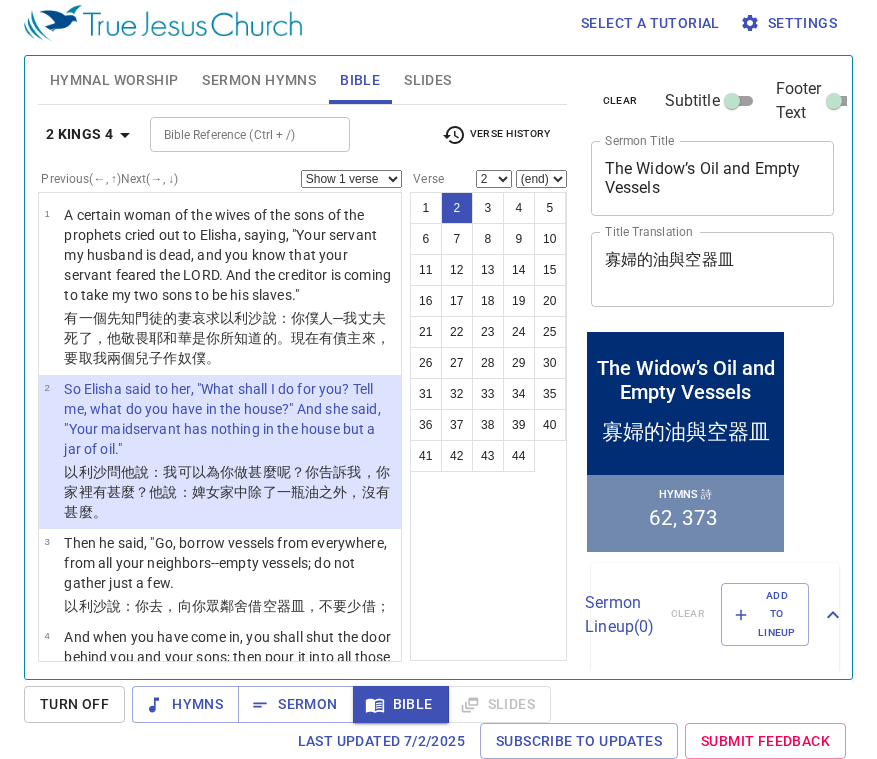 scroll, scrollTop: 9, scrollLeft: 0, axis: vertical 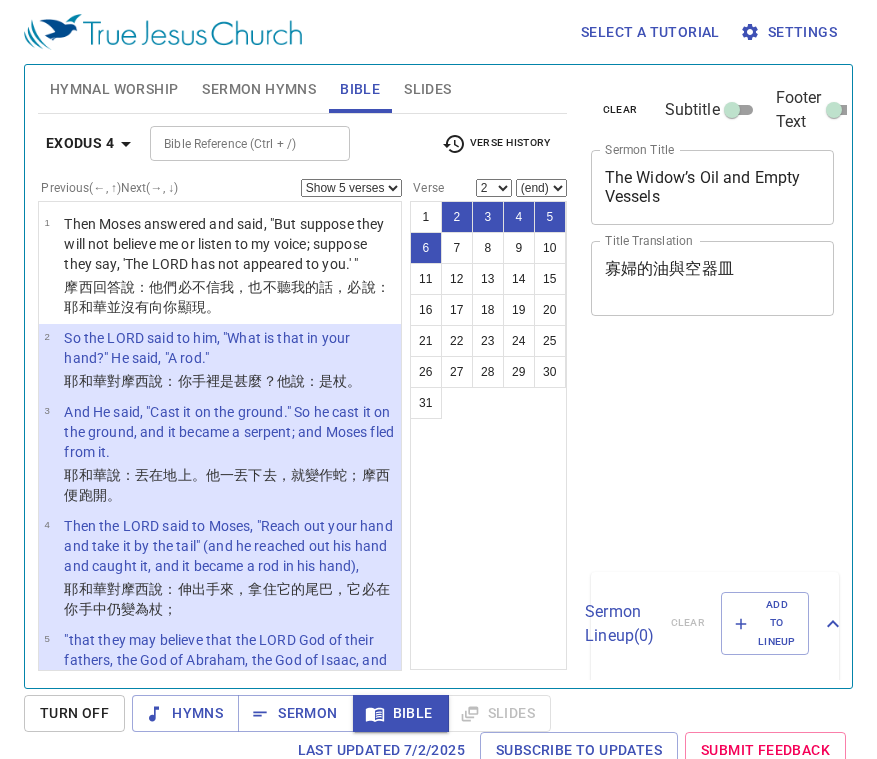 select on "5" 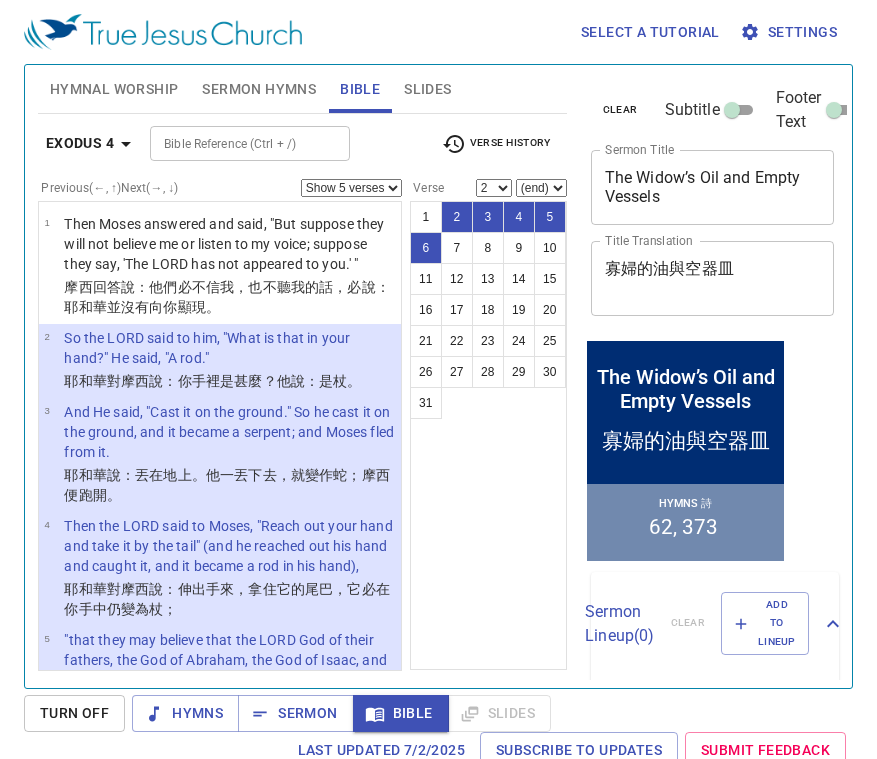 click on "Show 1 verse Show 2 verses Show 3 verses Show 4 verses Show 5 verses" at bounding box center (351, 188) 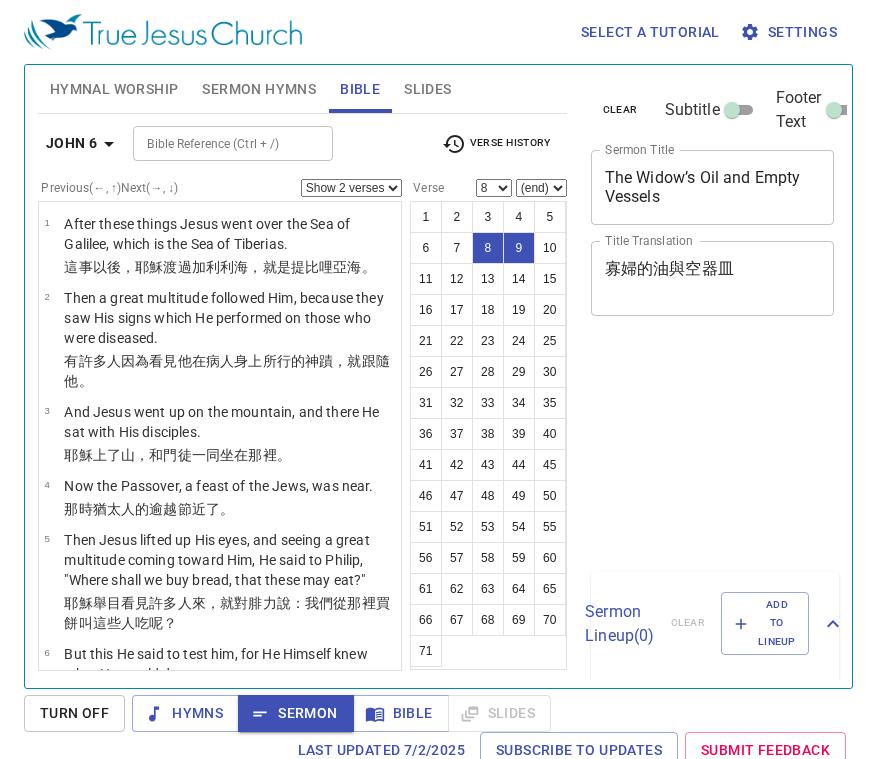 select on "2" 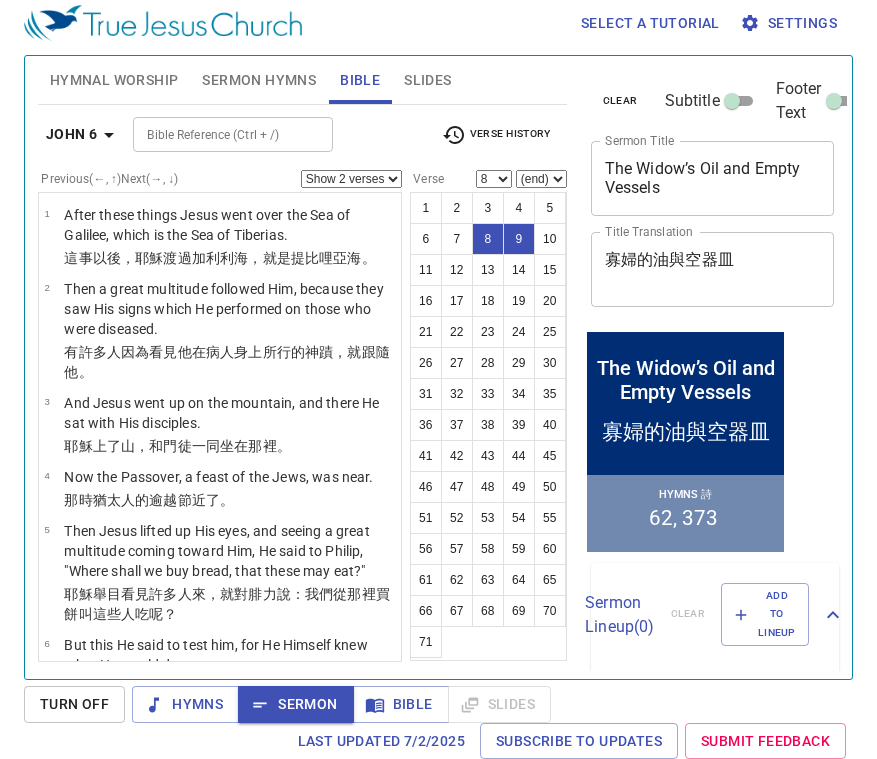 scroll, scrollTop: 9, scrollLeft: 0, axis: vertical 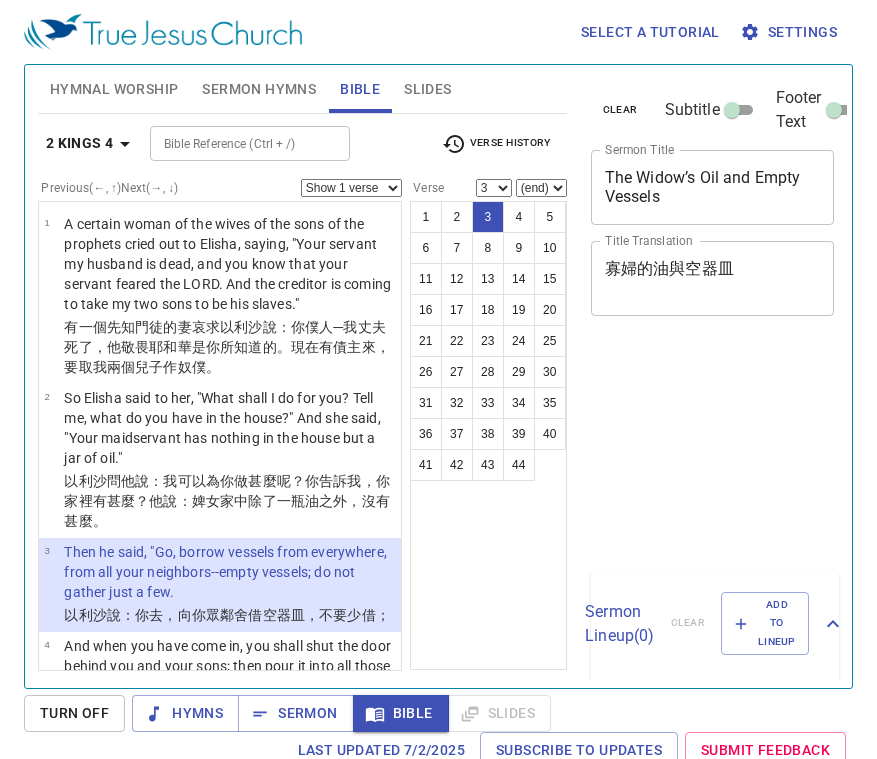 select on "3" 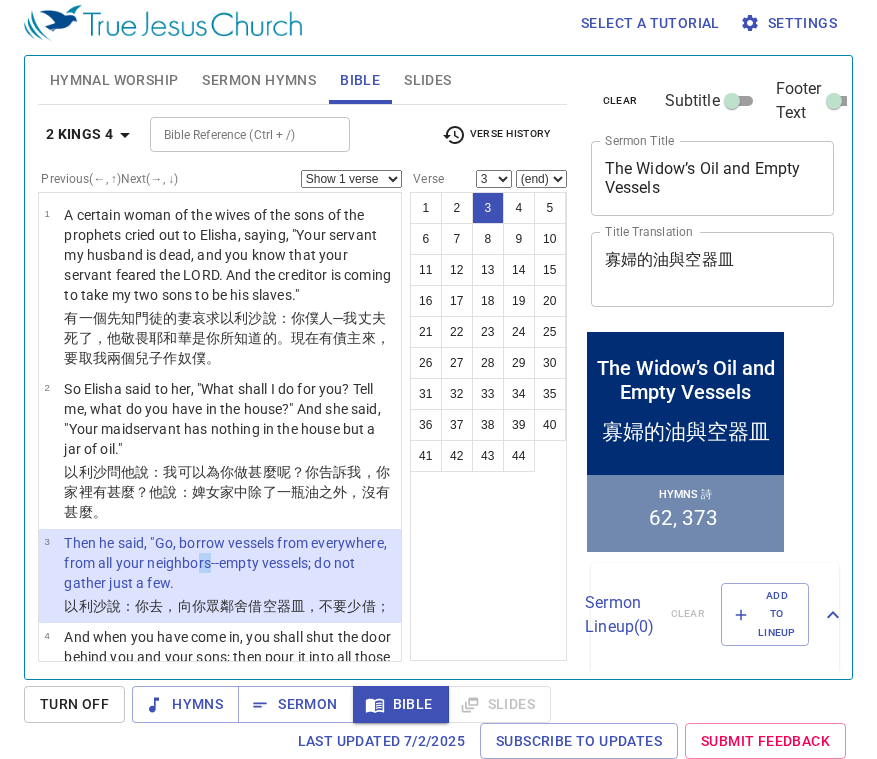 scroll, scrollTop: 9, scrollLeft: 0, axis: vertical 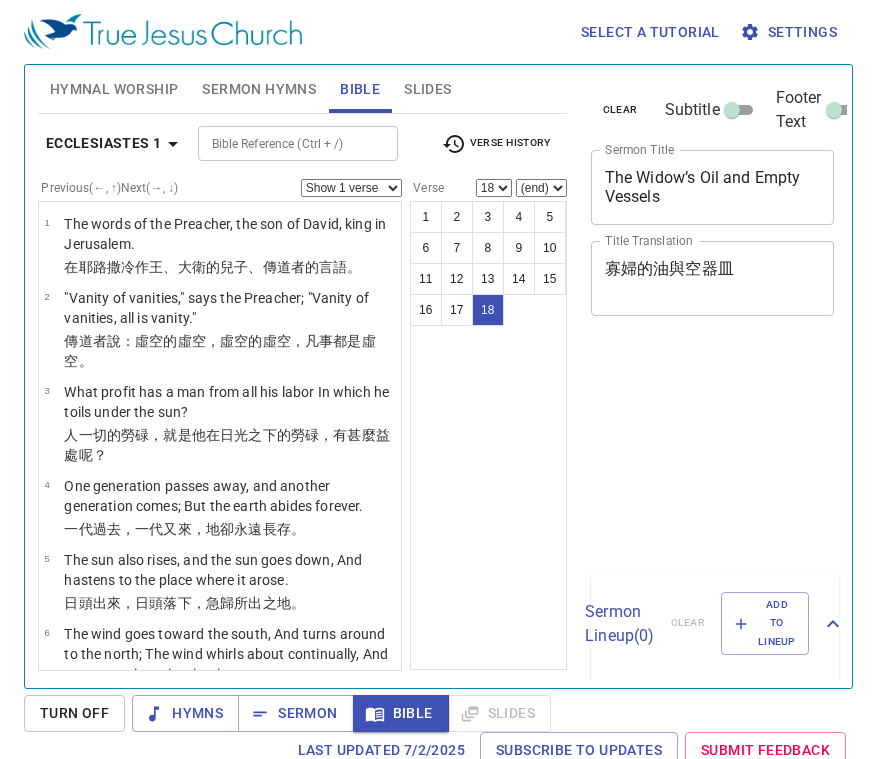 select on "18" 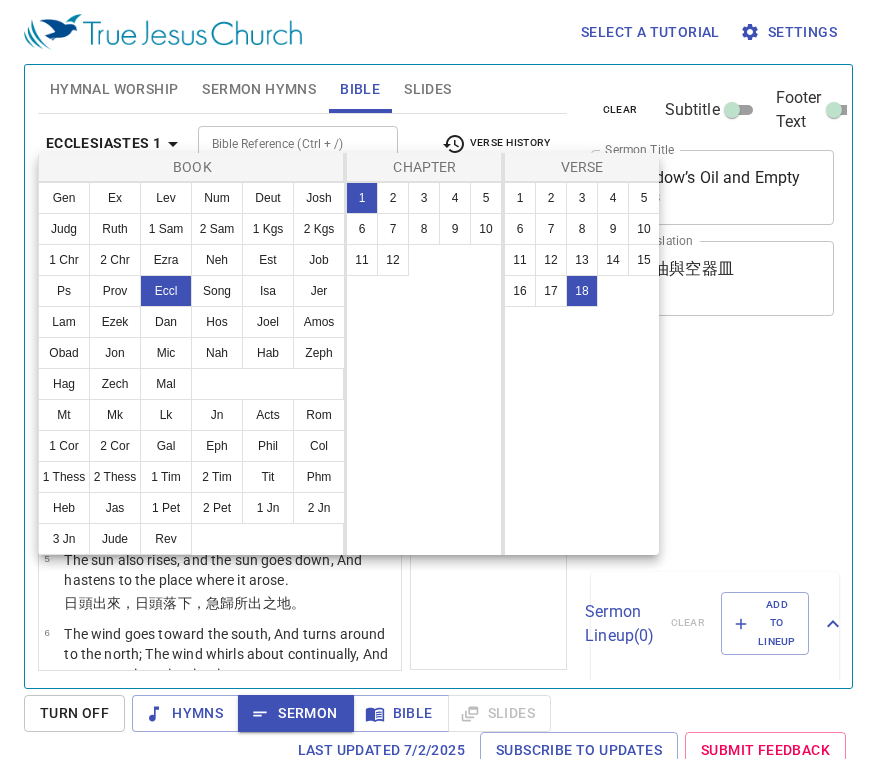 select on "18" 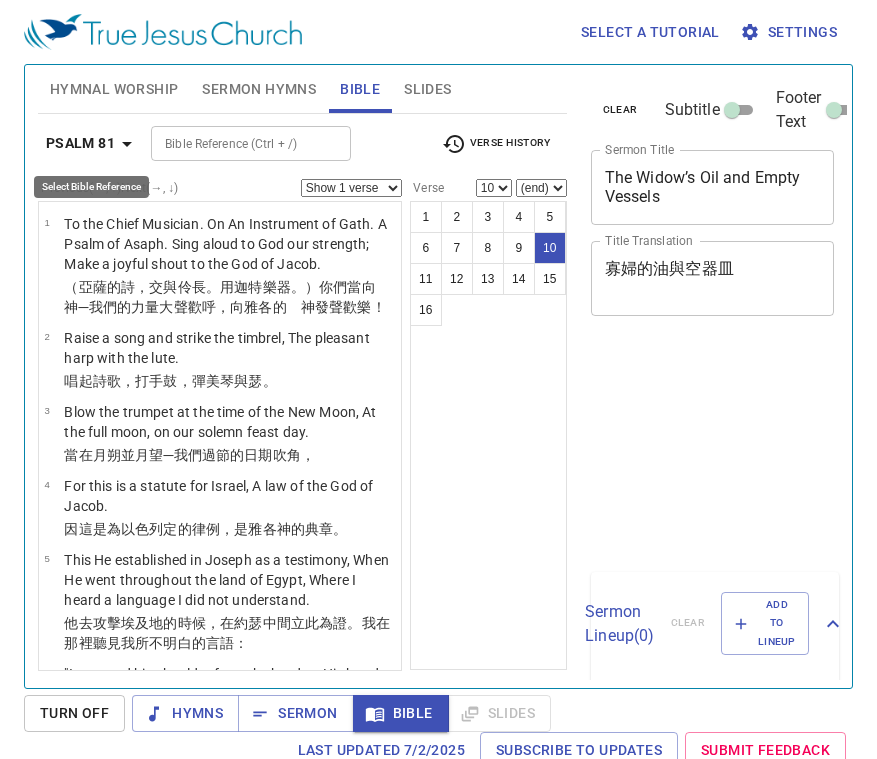 select on "10" 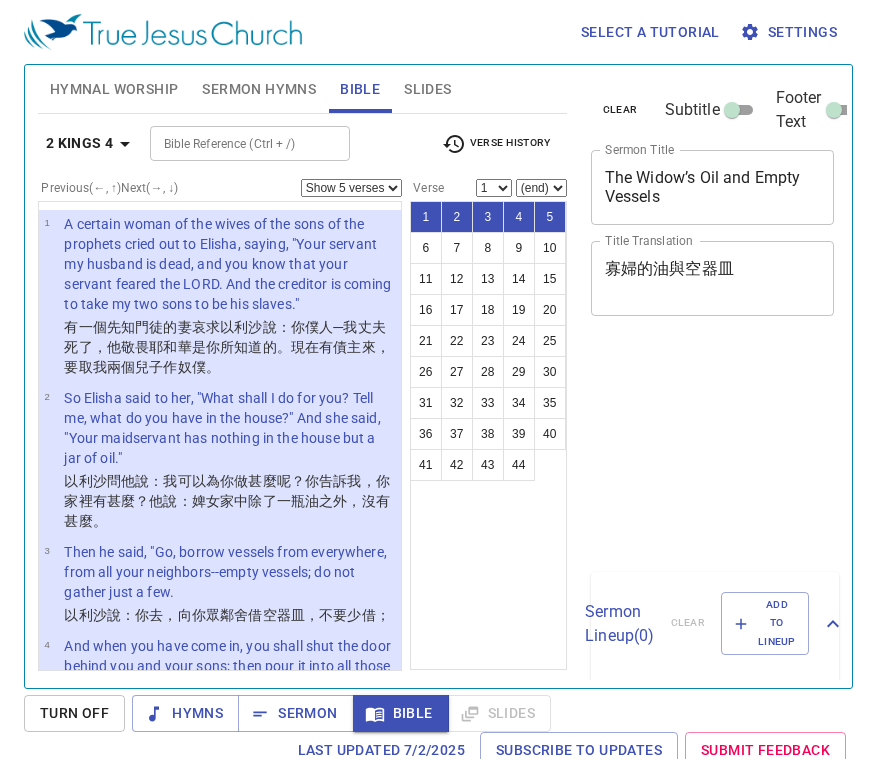select on "5" 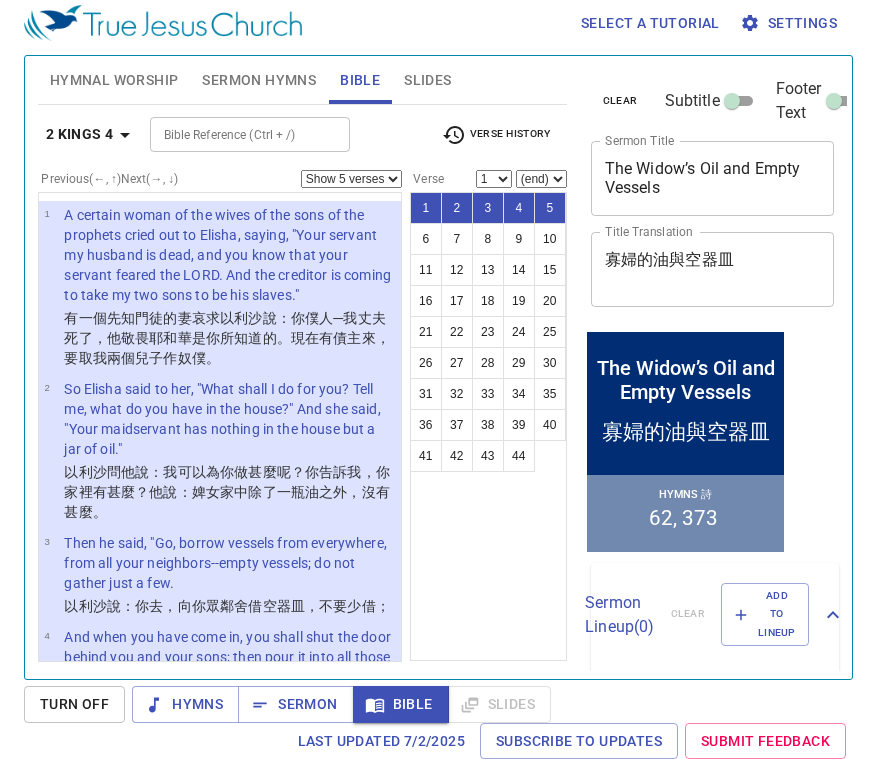 scroll, scrollTop: 9, scrollLeft: 0, axis: vertical 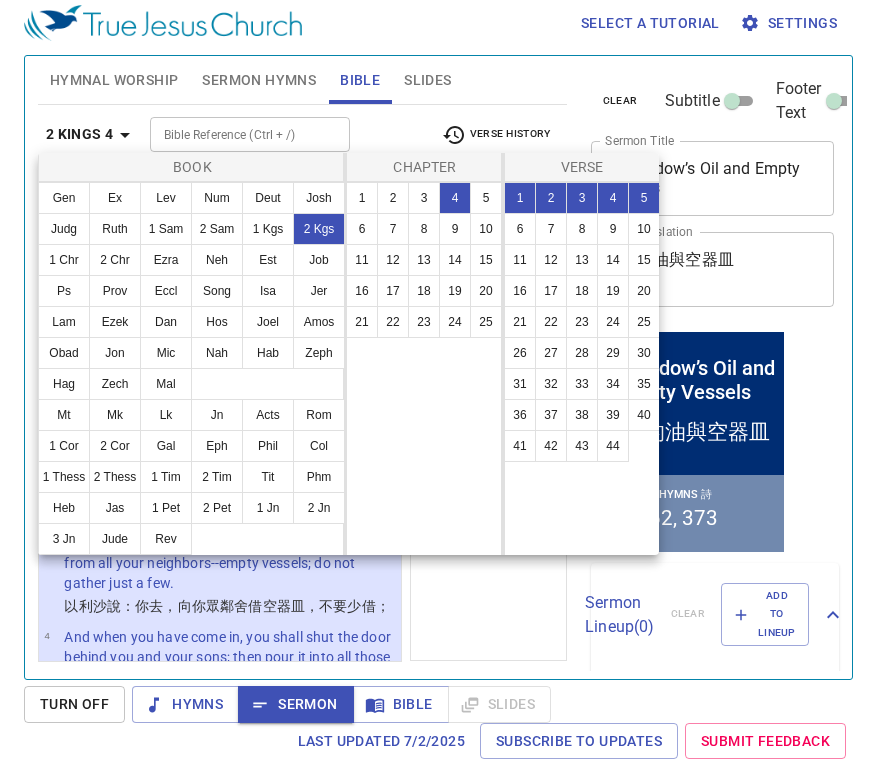 click on "Rom" at bounding box center [319, 415] 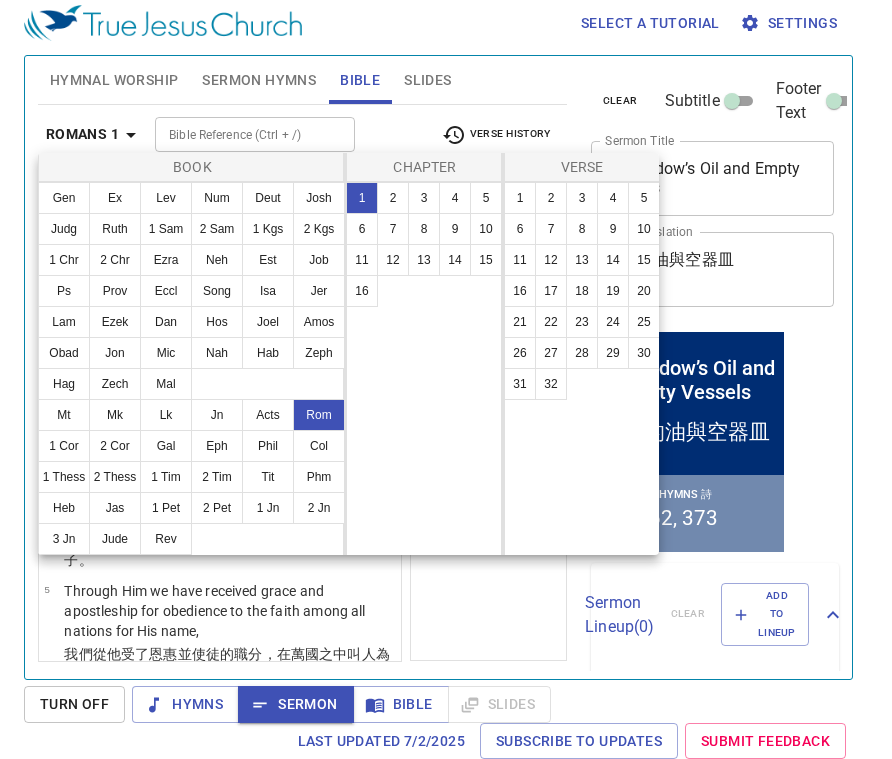 select on "1" 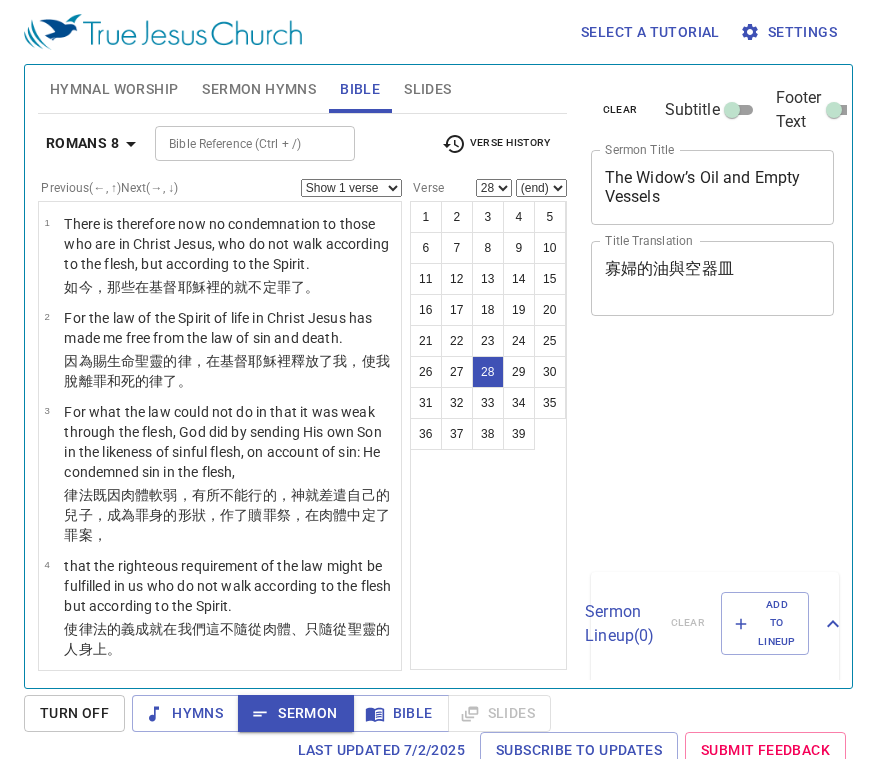 select on "28" 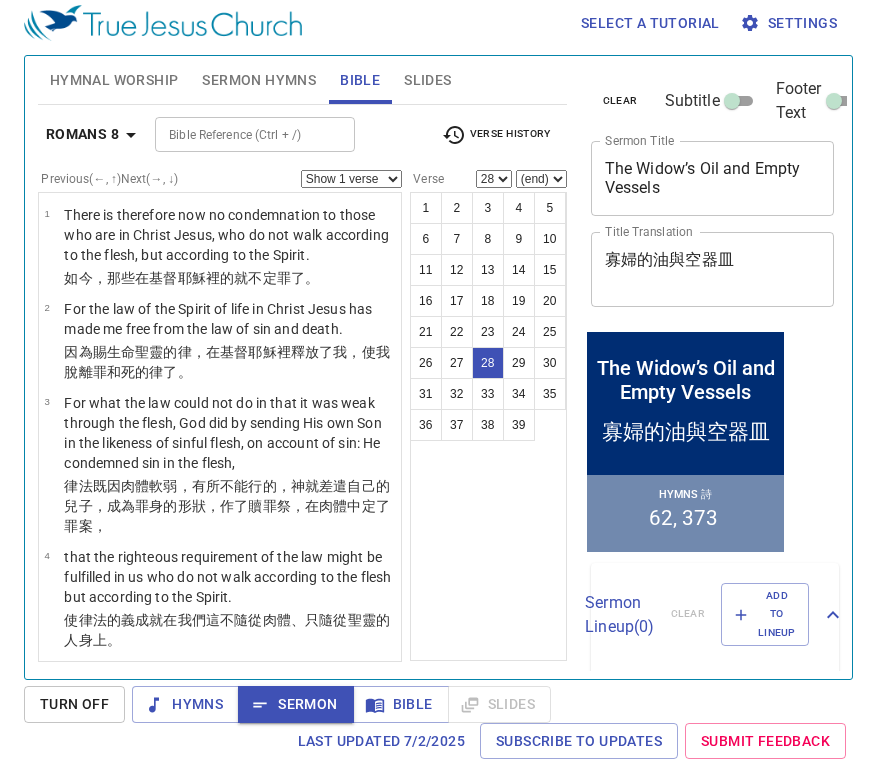 scroll, scrollTop: 9, scrollLeft: 0, axis: vertical 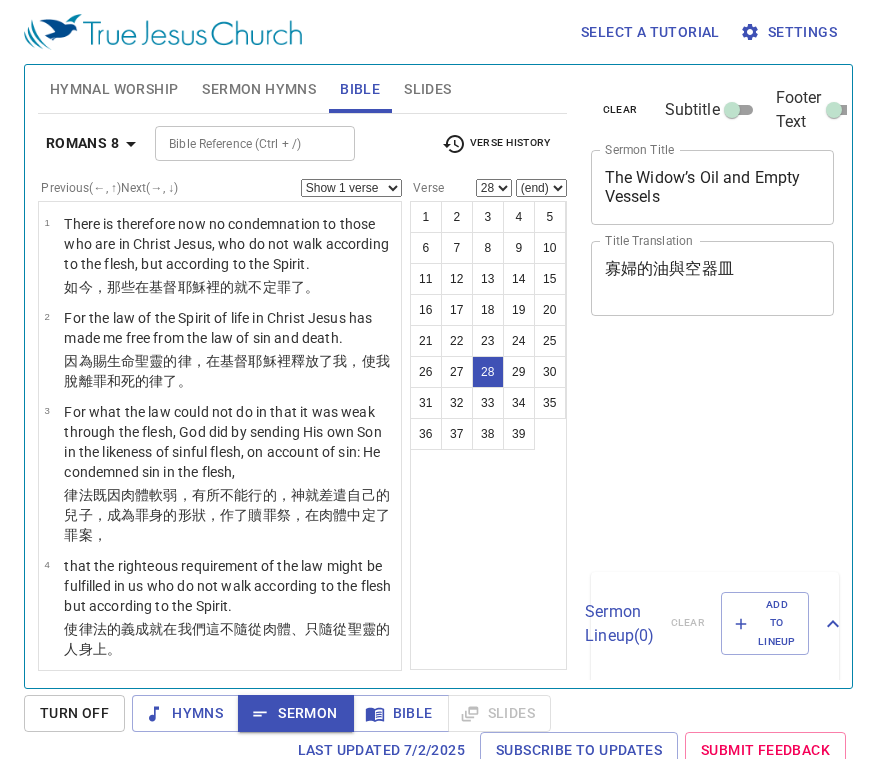 select on "28" 